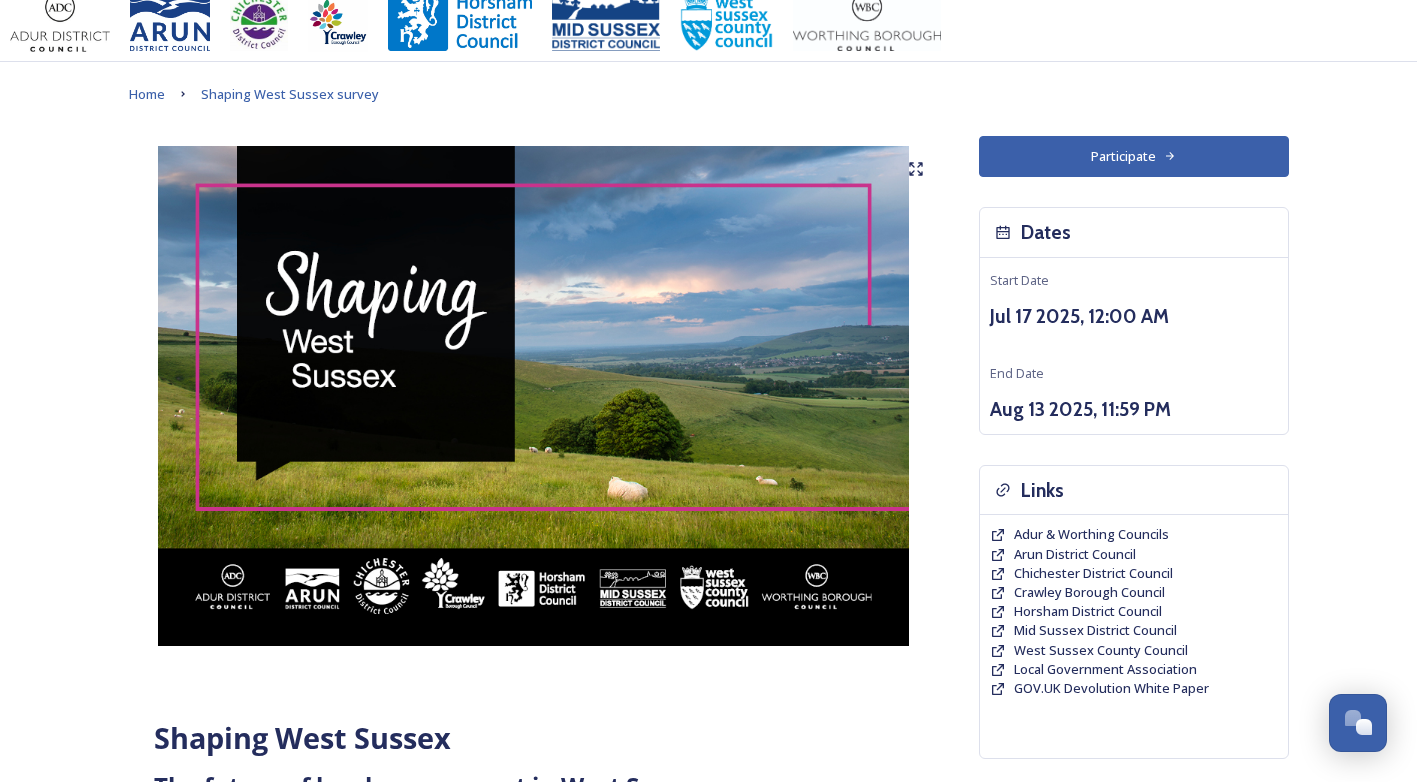 scroll, scrollTop: 0, scrollLeft: 0, axis: both 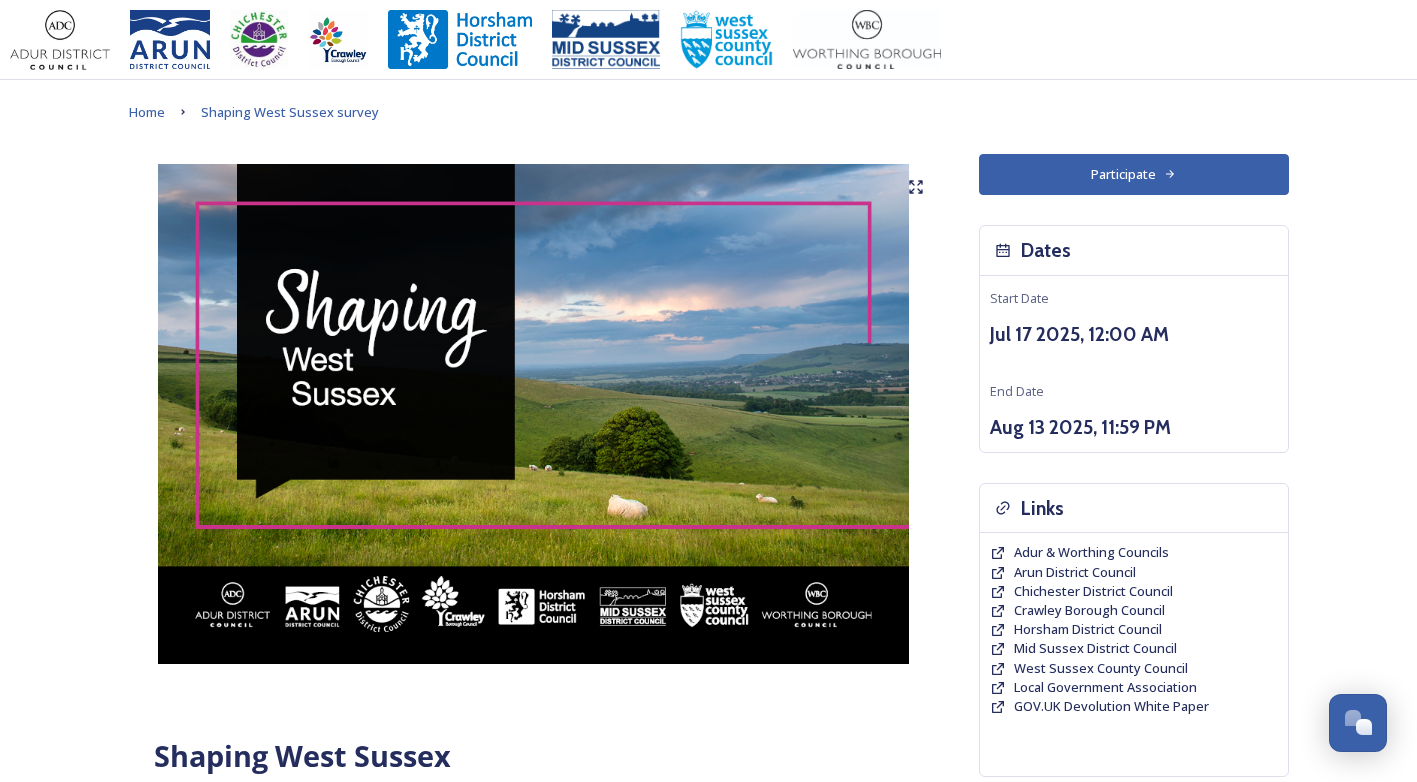 click on "Participate" at bounding box center (1134, 174) 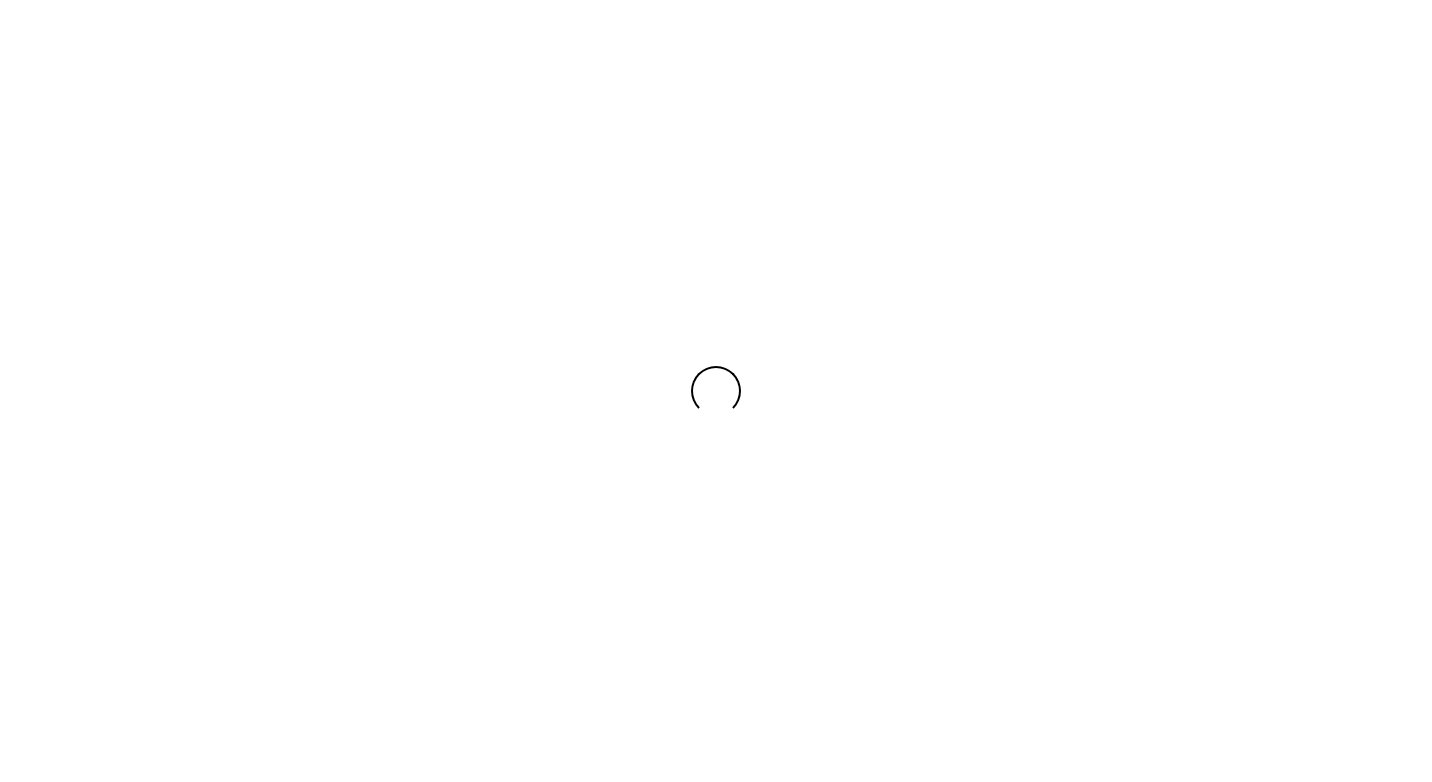 scroll, scrollTop: 0, scrollLeft: 0, axis: both 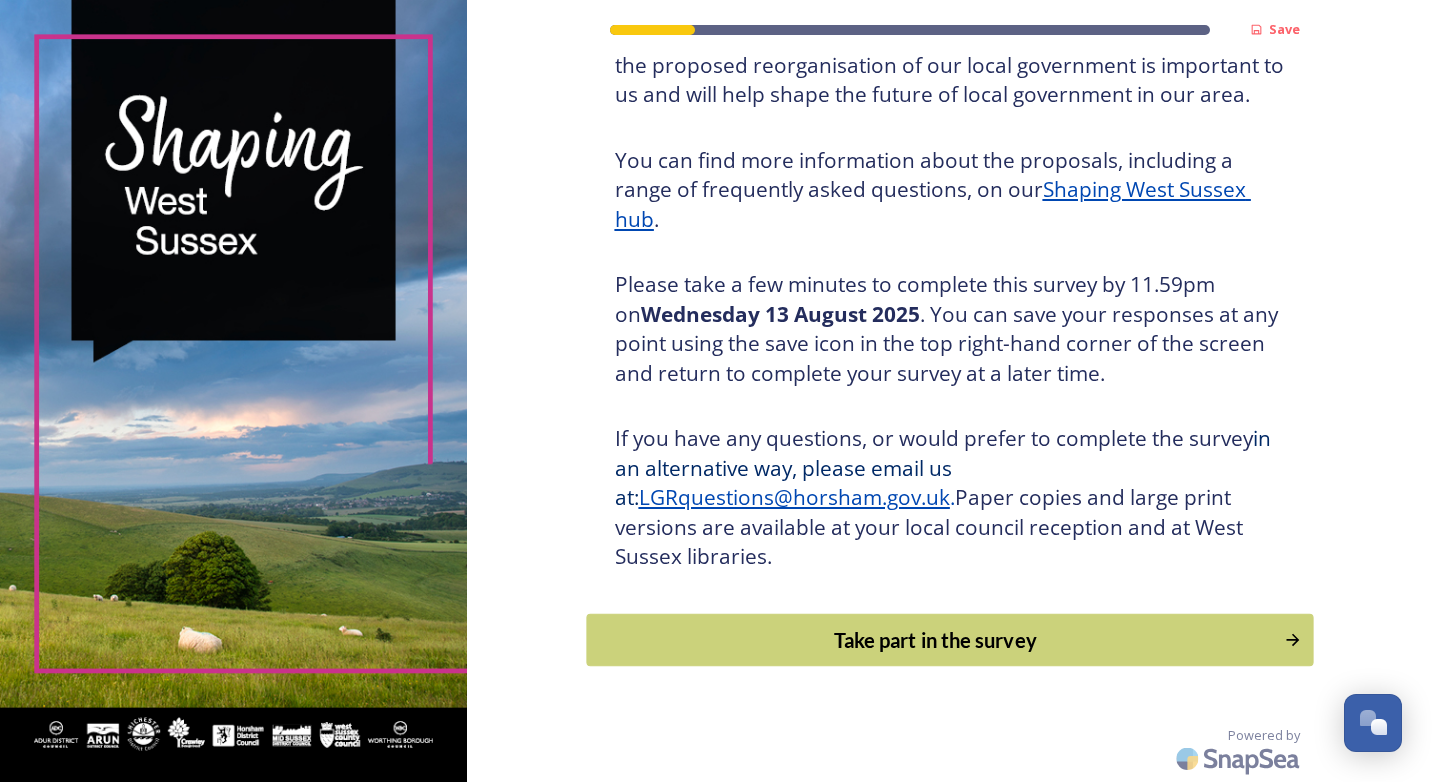 click on "Take part in the survey" at bounding box center [935, 640] 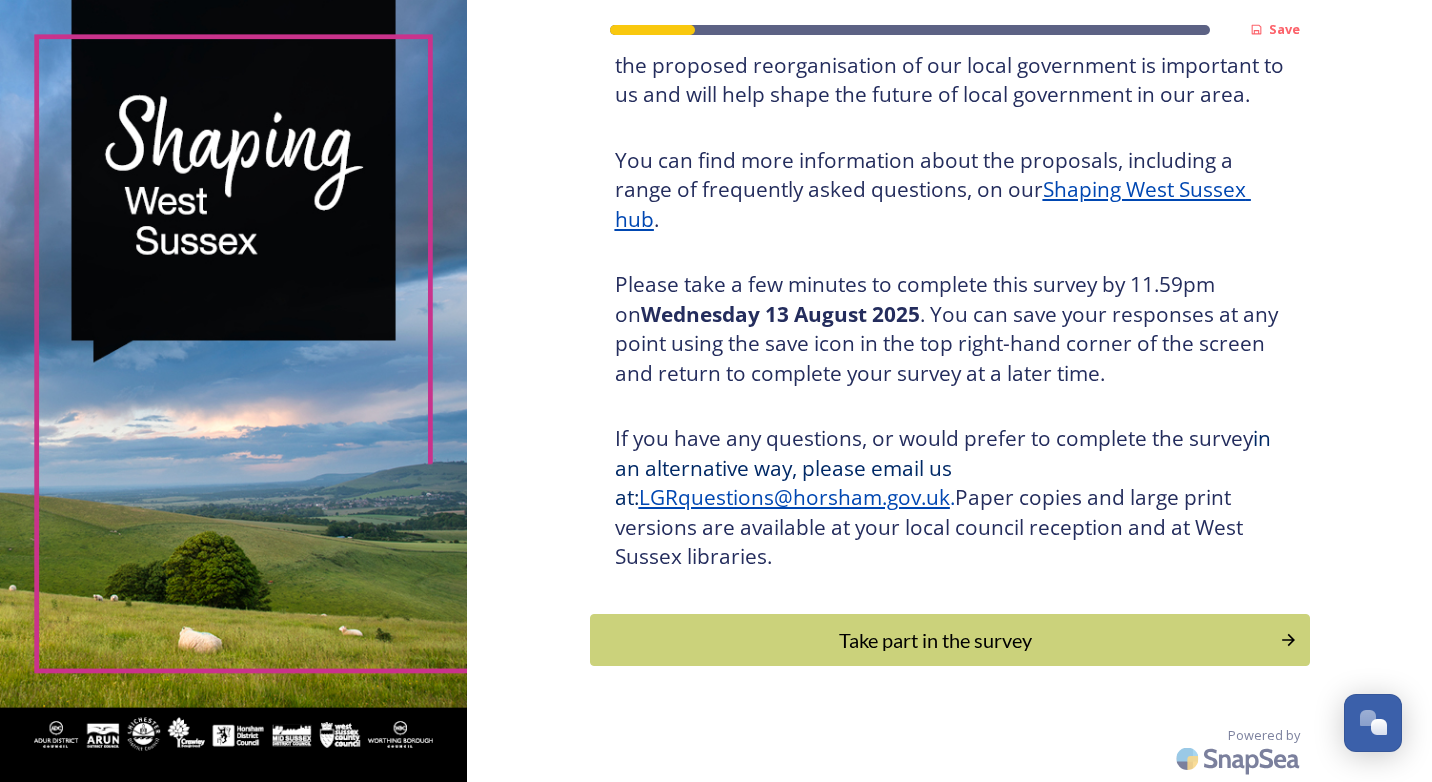scroll, scrollTop: 0, scrollLeft: 0, axis: both 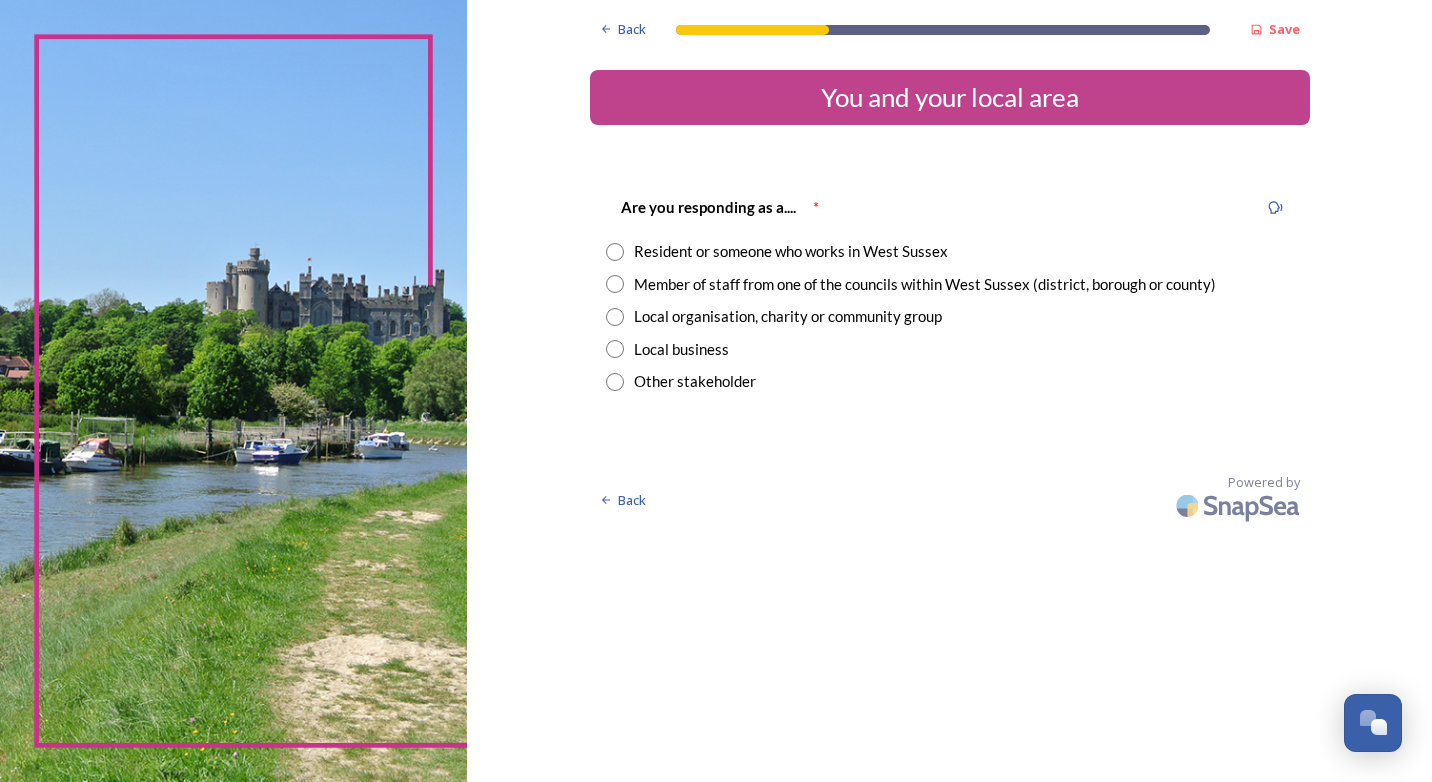 click at bounding box center (615, 252) 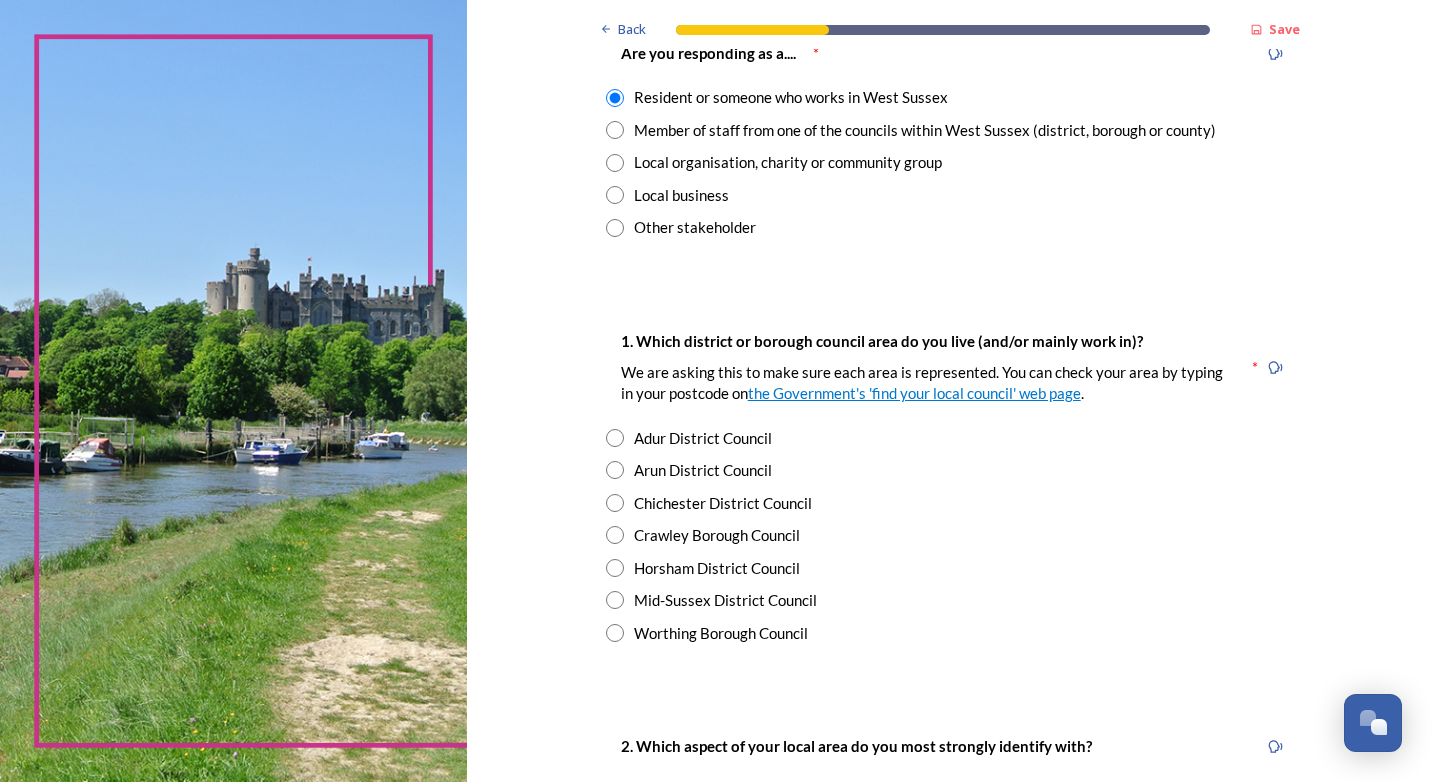 scroll, scrollTop: 200, scrollLeft: 0, axis: vertical 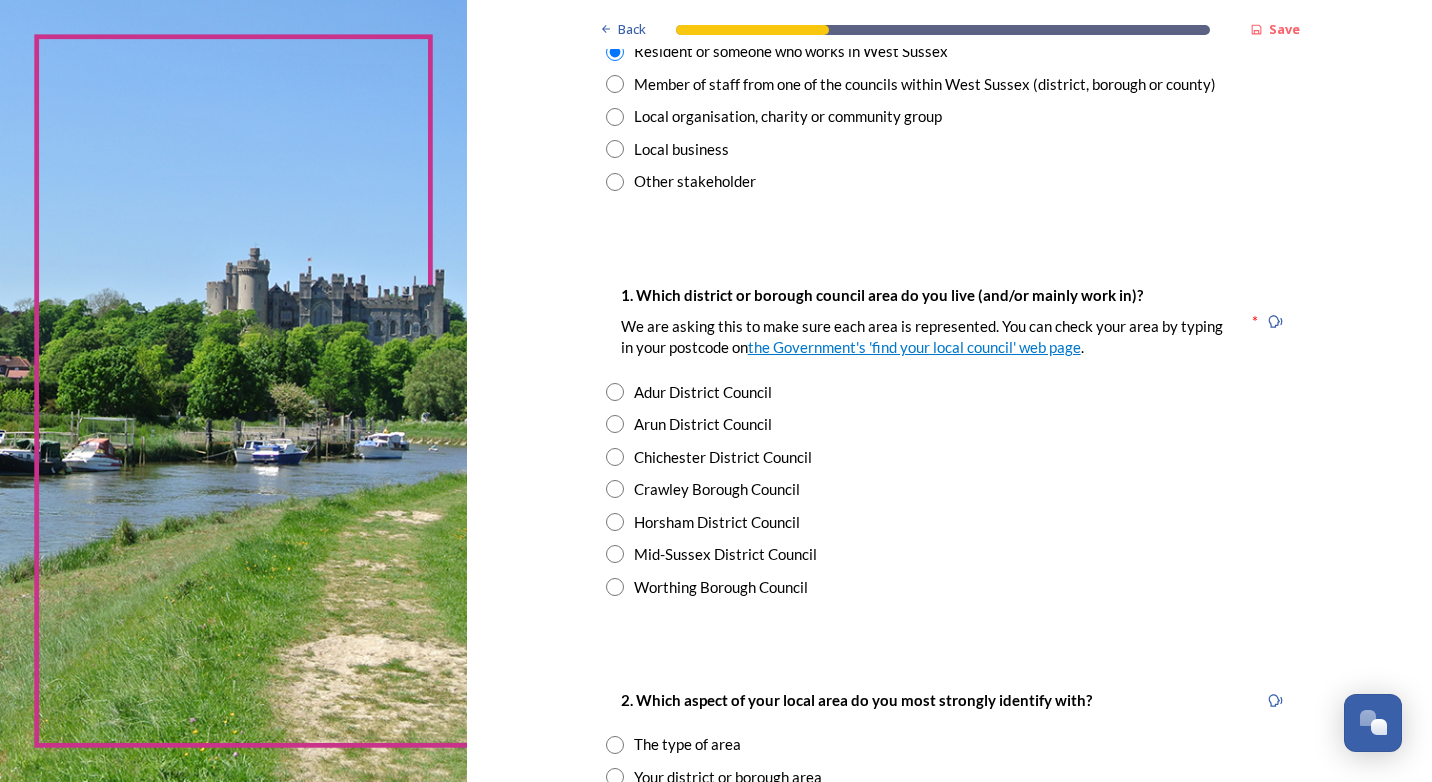 click at bounding box center [615, 424] 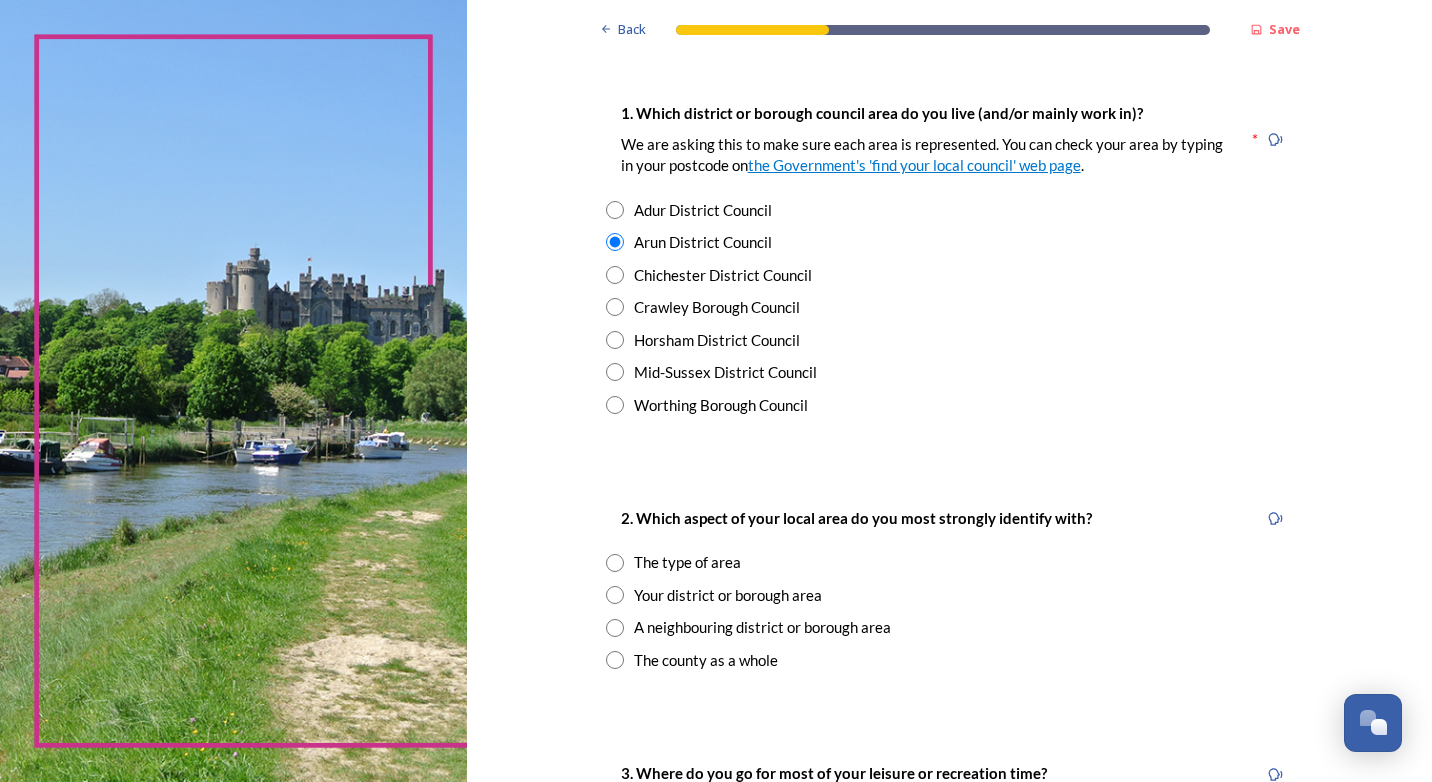 scroll, scrollTop: 400, scrollLeft: 0, axis: vertical 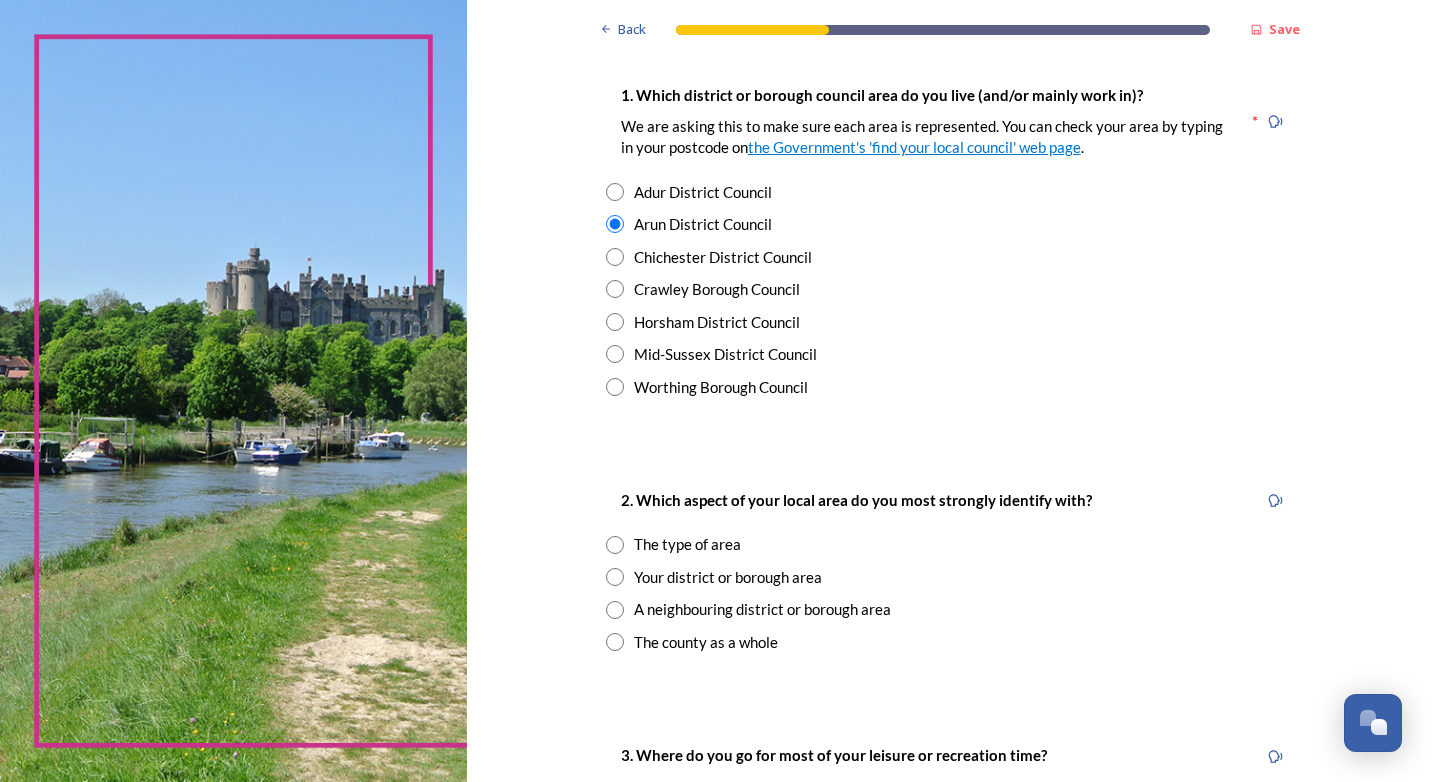 click at bounding box center (615, 577) 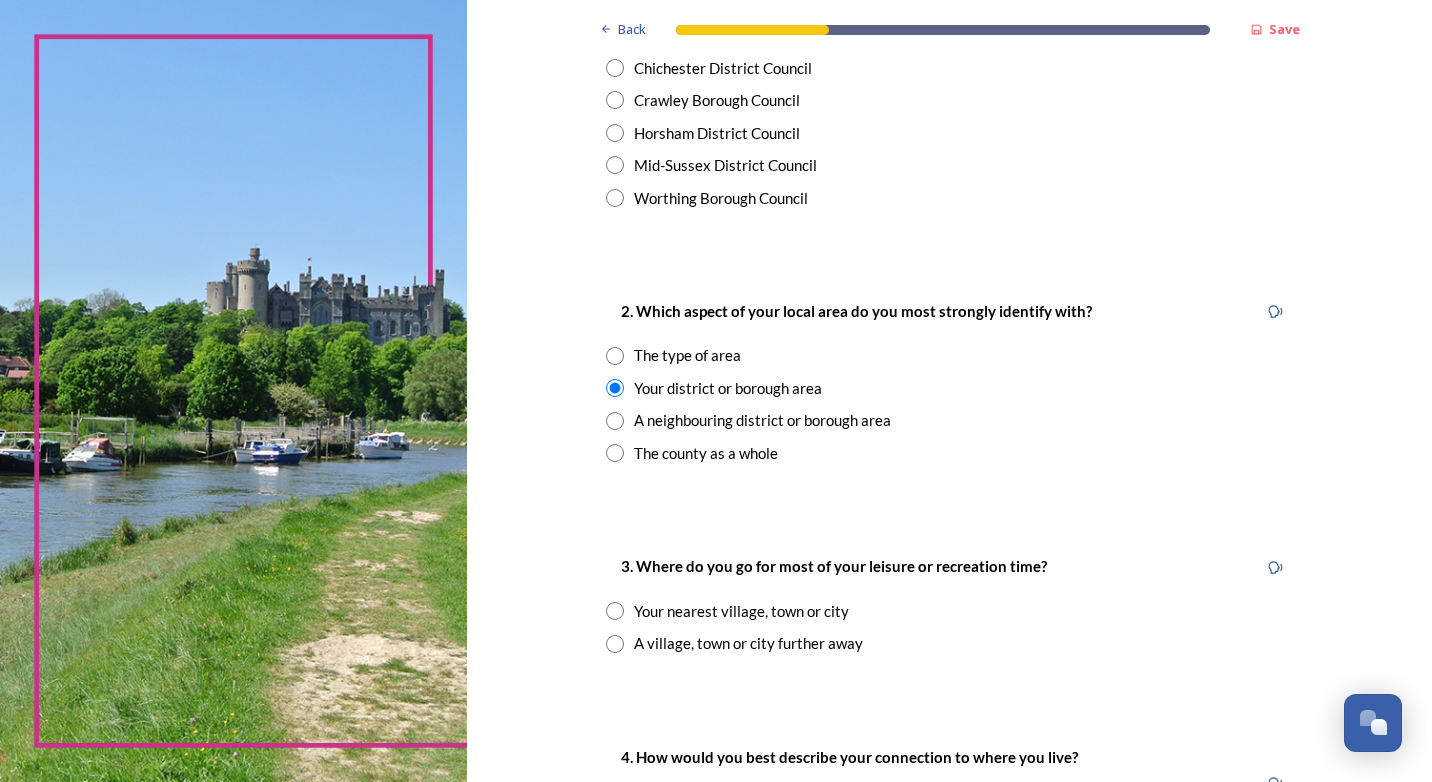 scroll, scrollTop: 600, scrollLeft: 0, axis: vertical 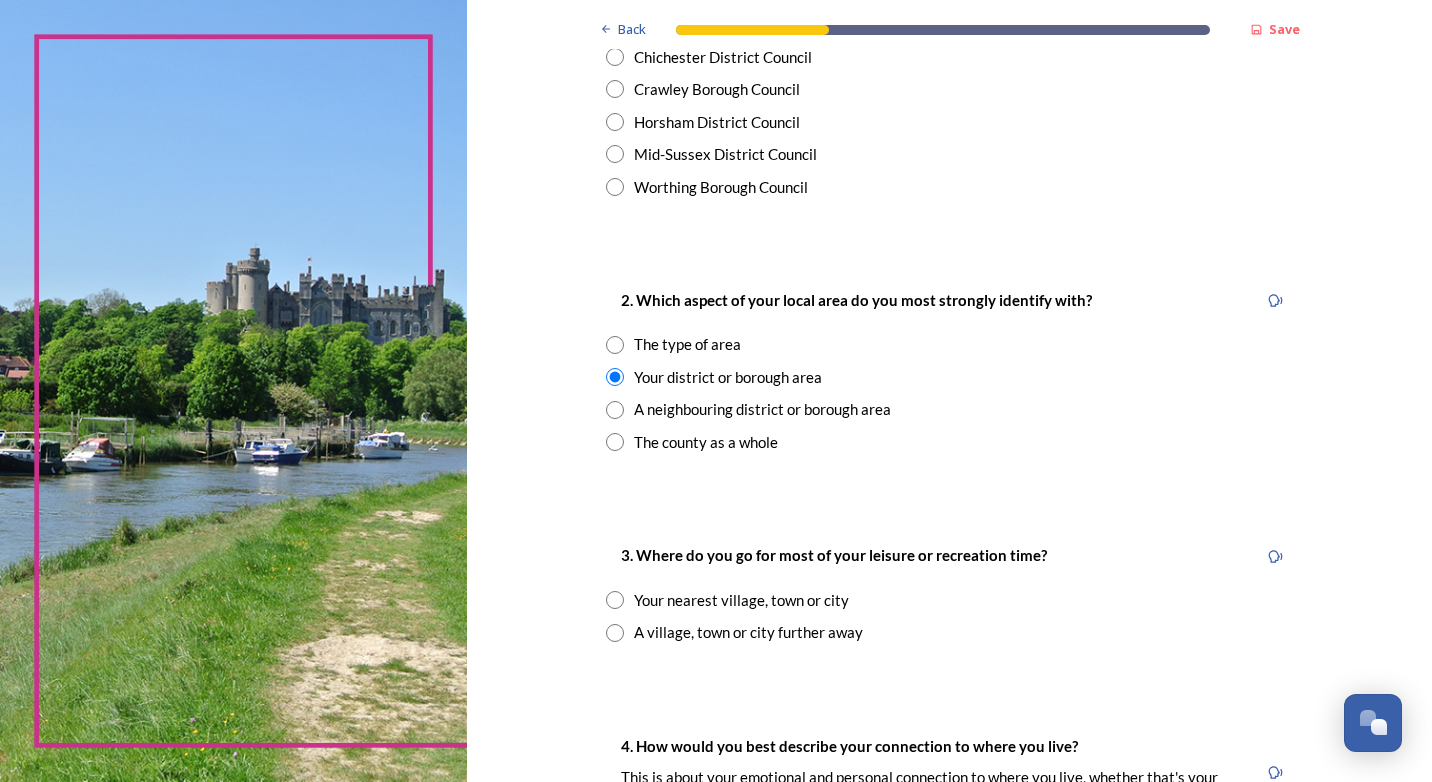 click at bounding box center [615, 633] 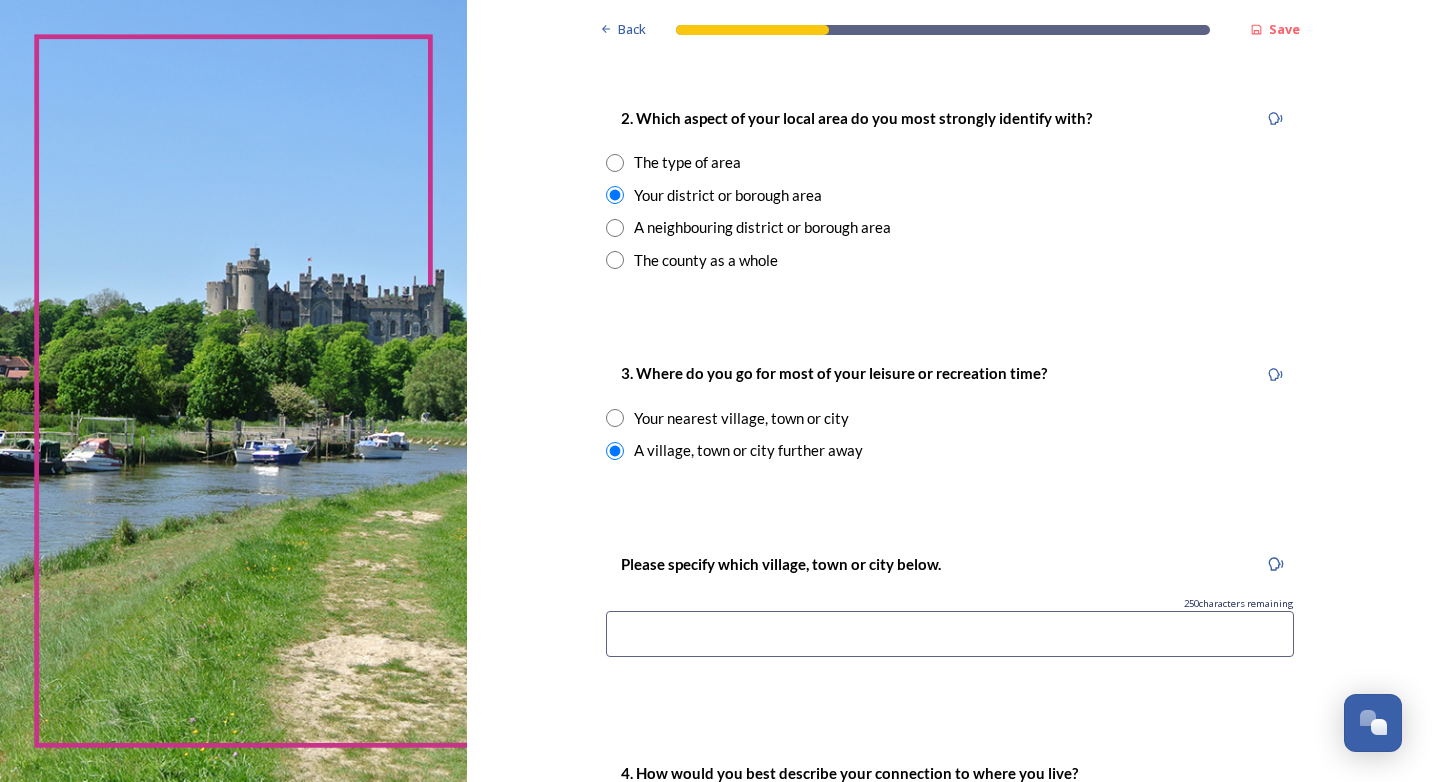 scroll, scrollTop: 800, scrollLeft: 0, axis: vertical 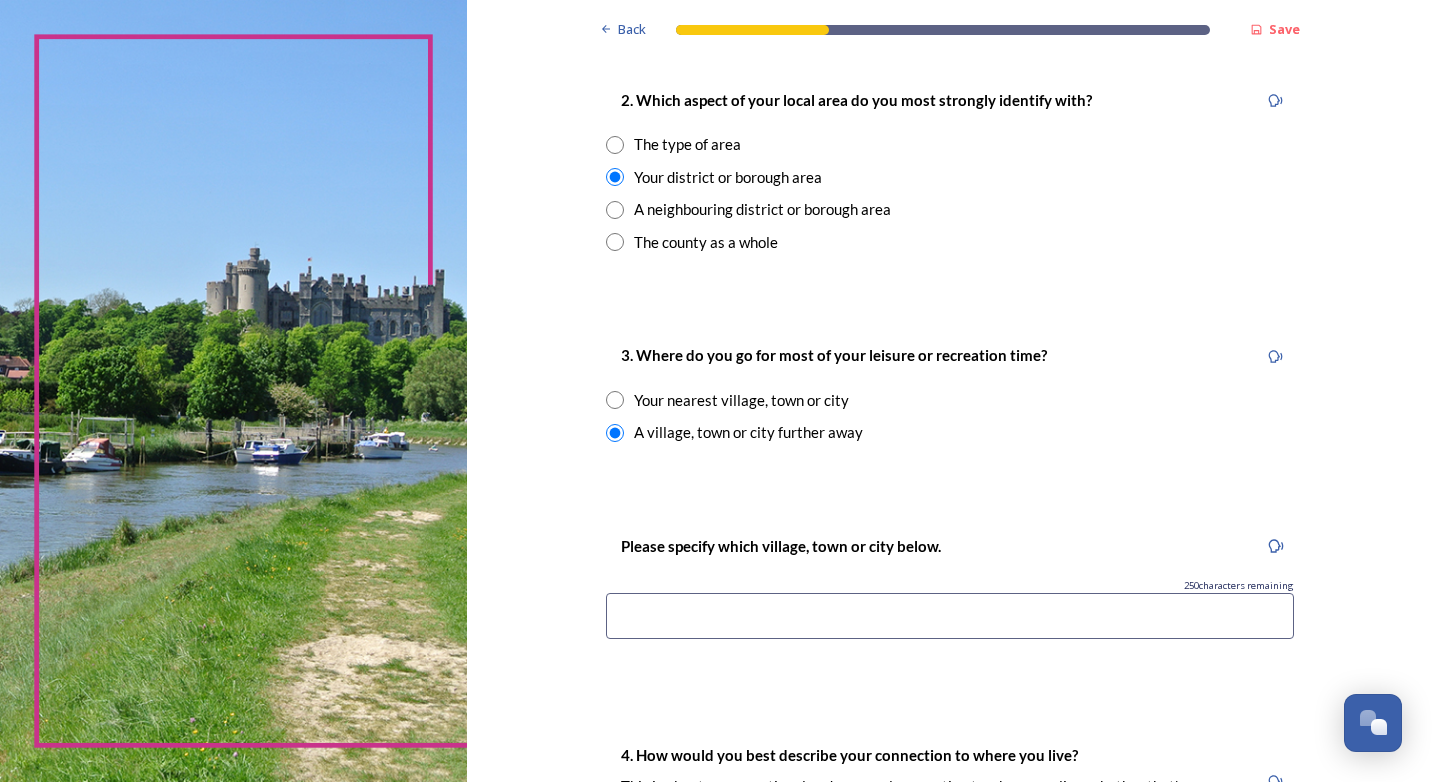 click at bounding box center [950, 616] 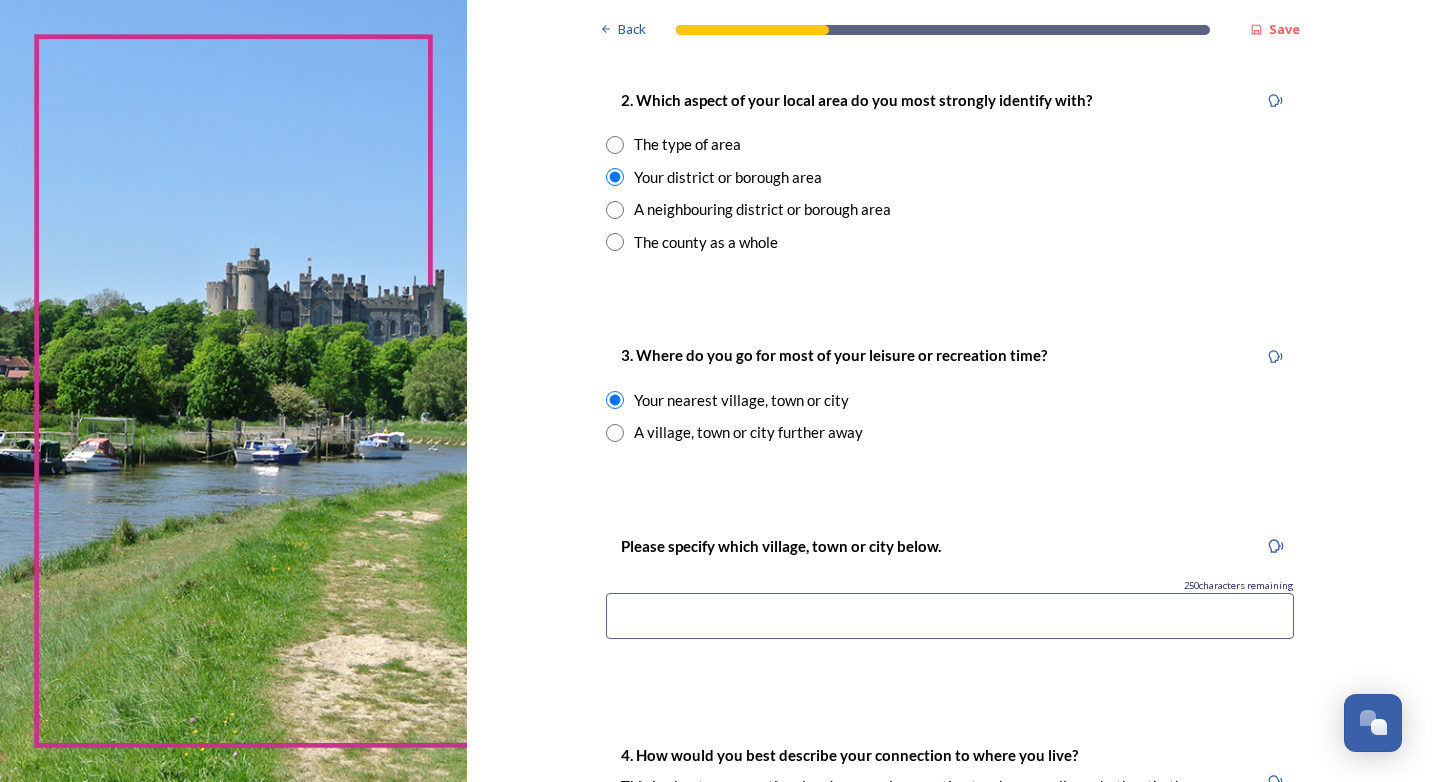 click on "A village, town or city further away" at bounding box center [950, 432] 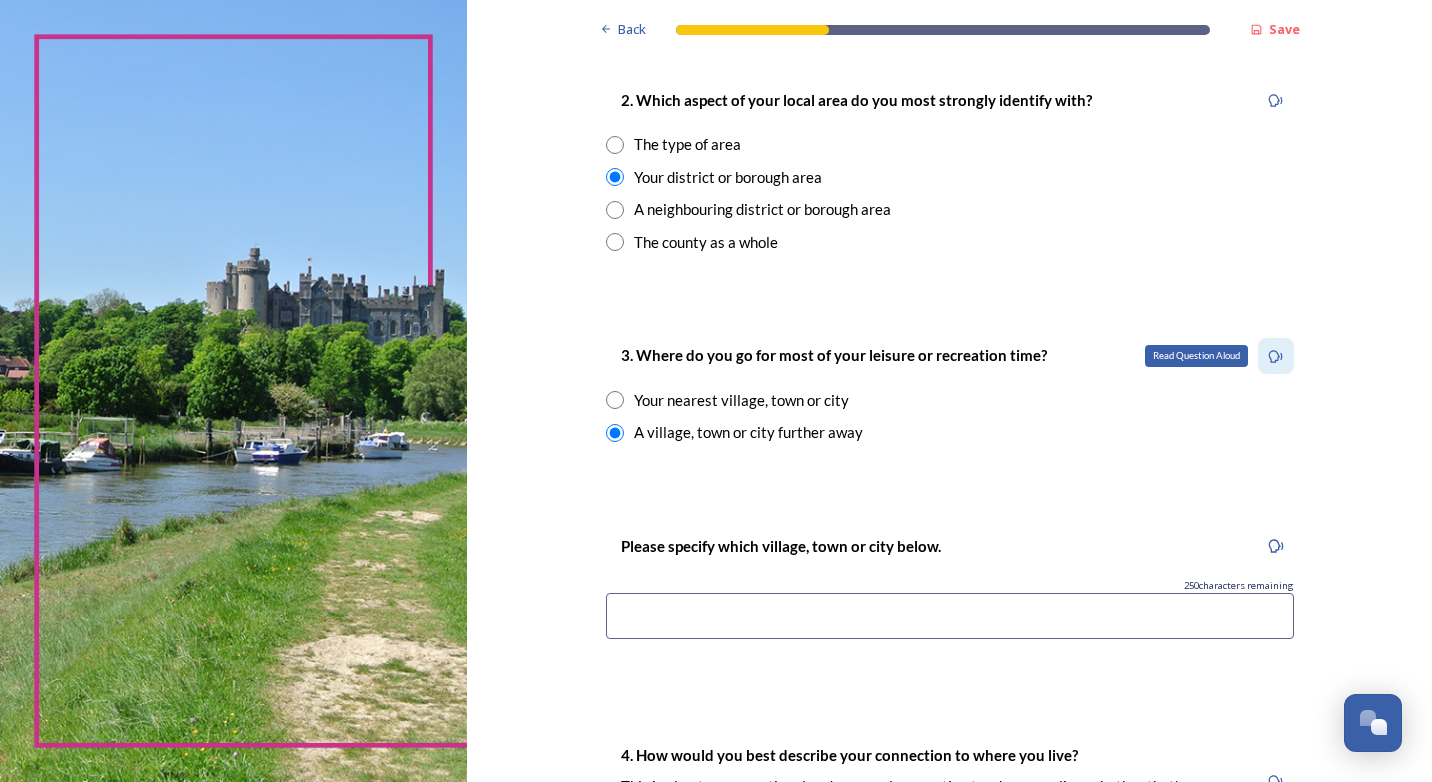 click 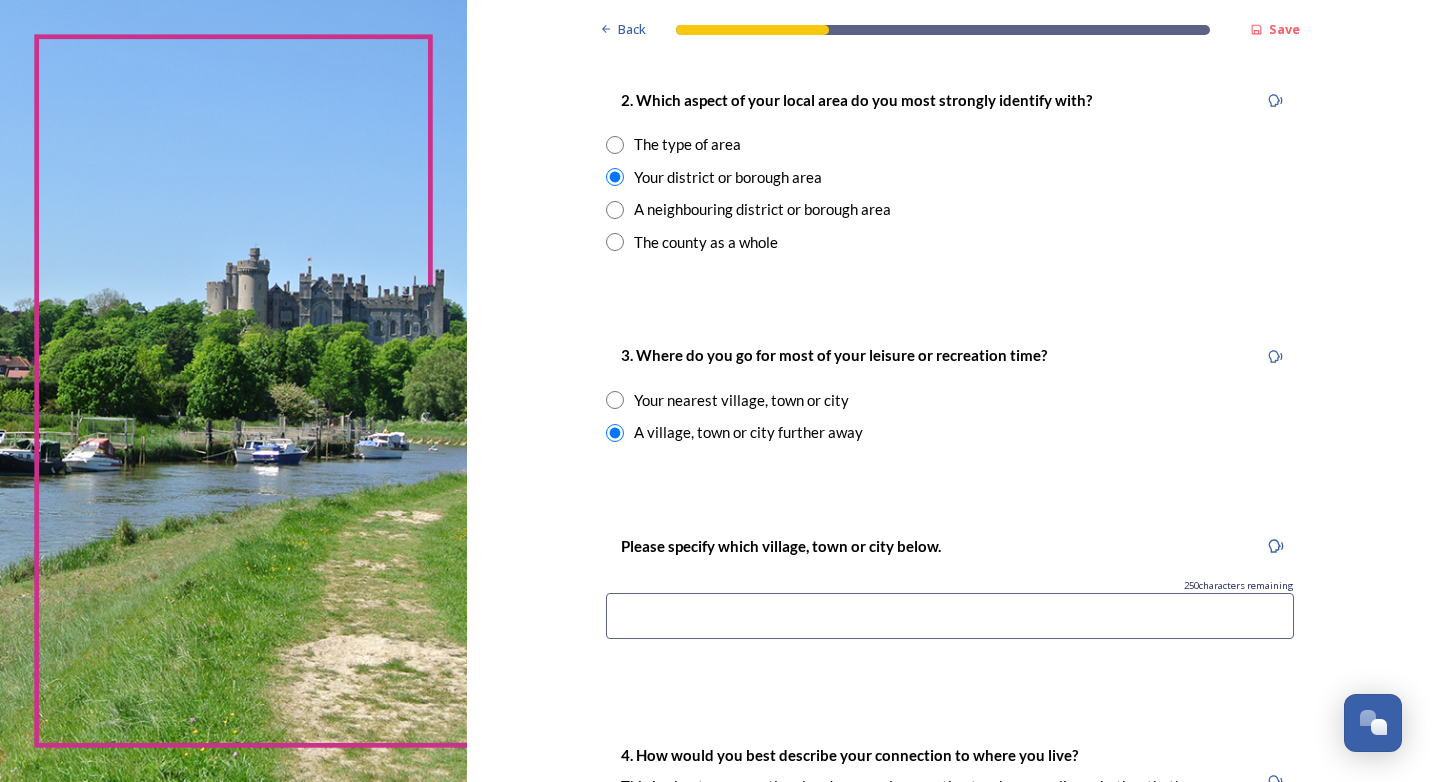 click at bounding box center (615, 400) 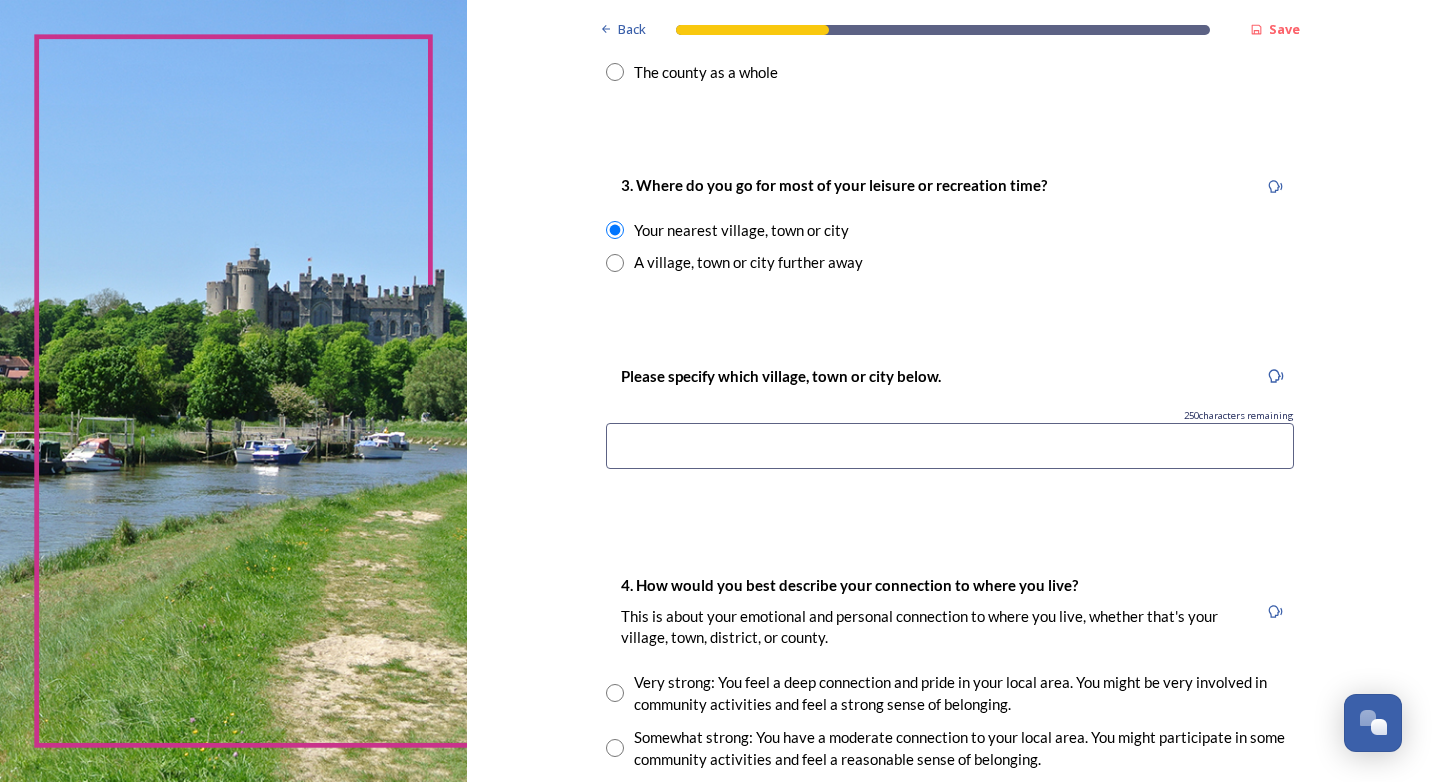 scroll, scrollTop: 1000, scrollLeft: 0, axis: vertical 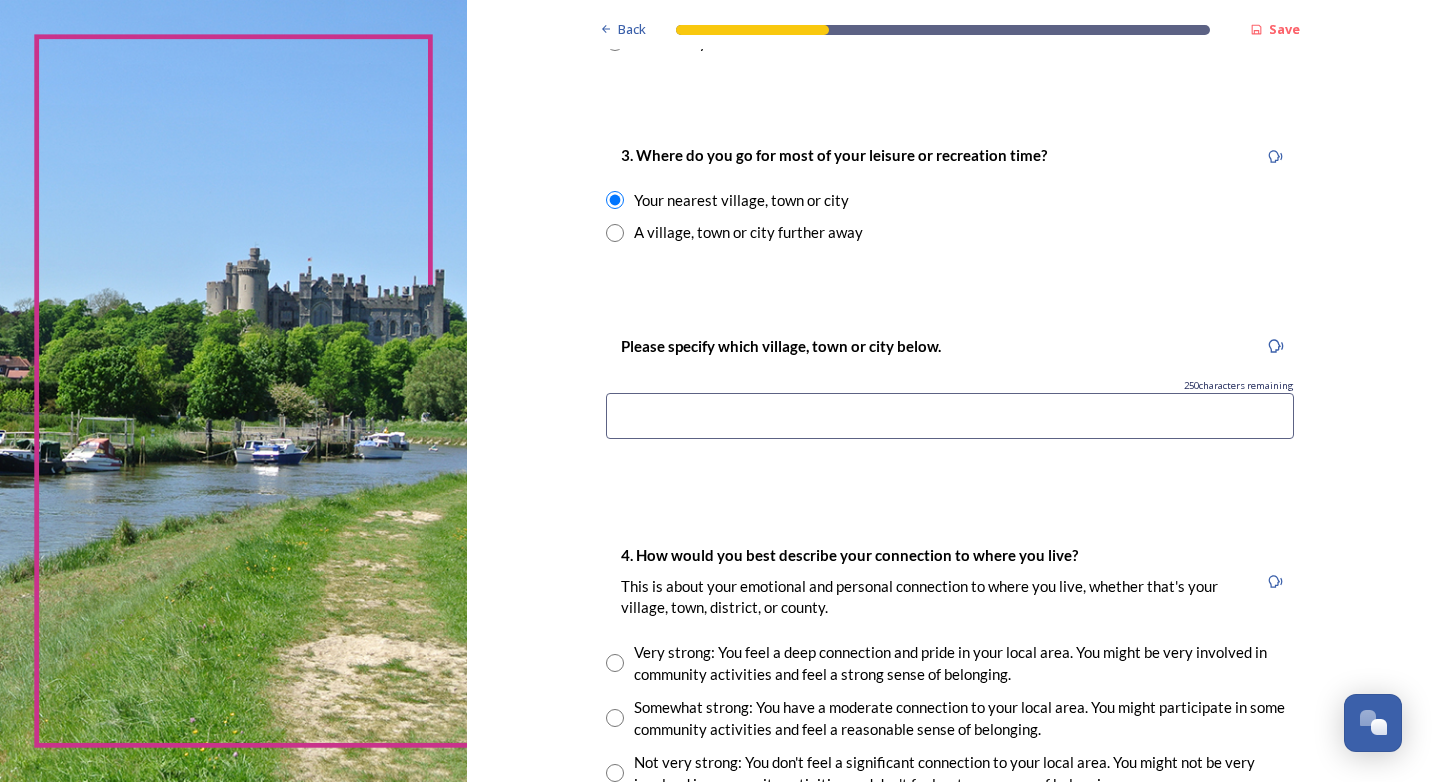 click at bounding box center [950, 416] 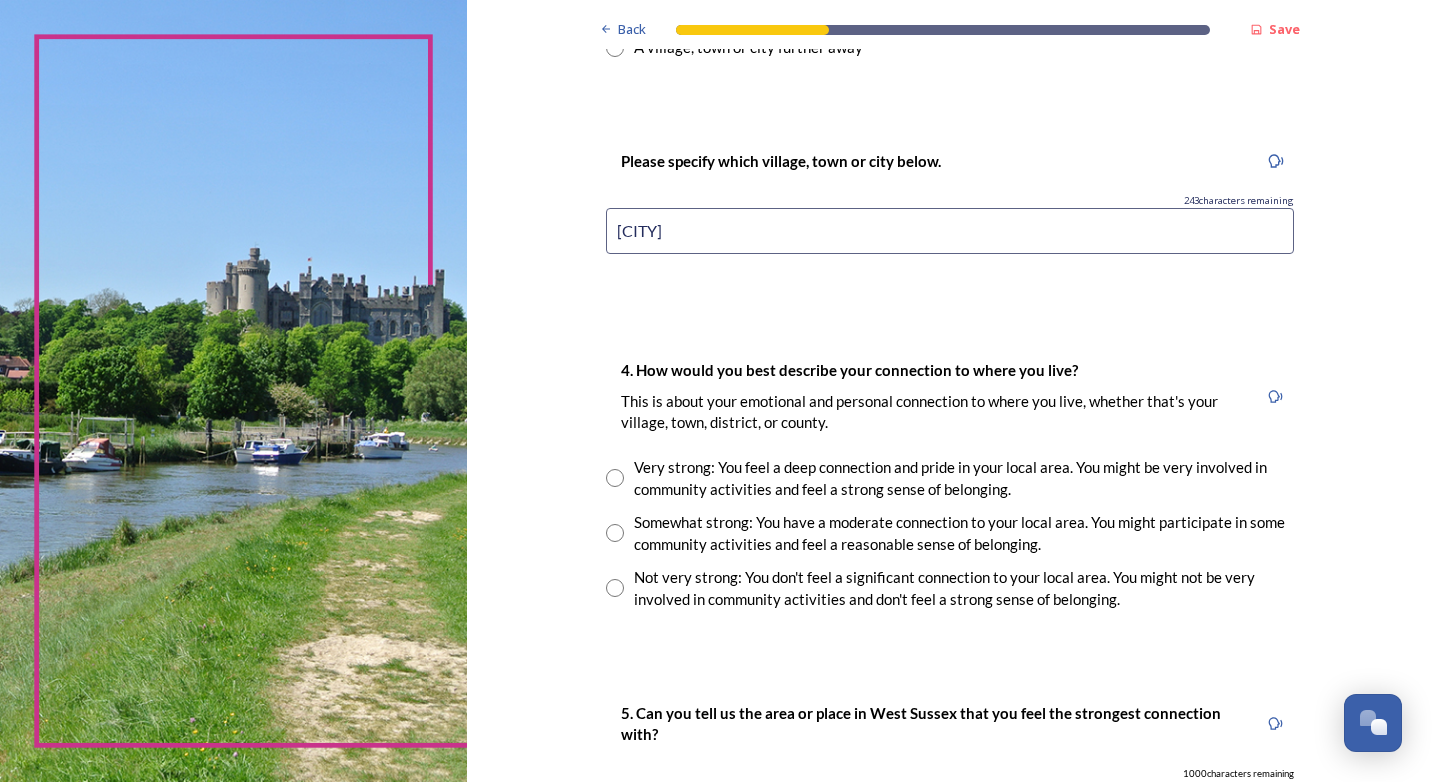 scroll, scrollTop: 1300, scrollLeft: 0, axis: vertical 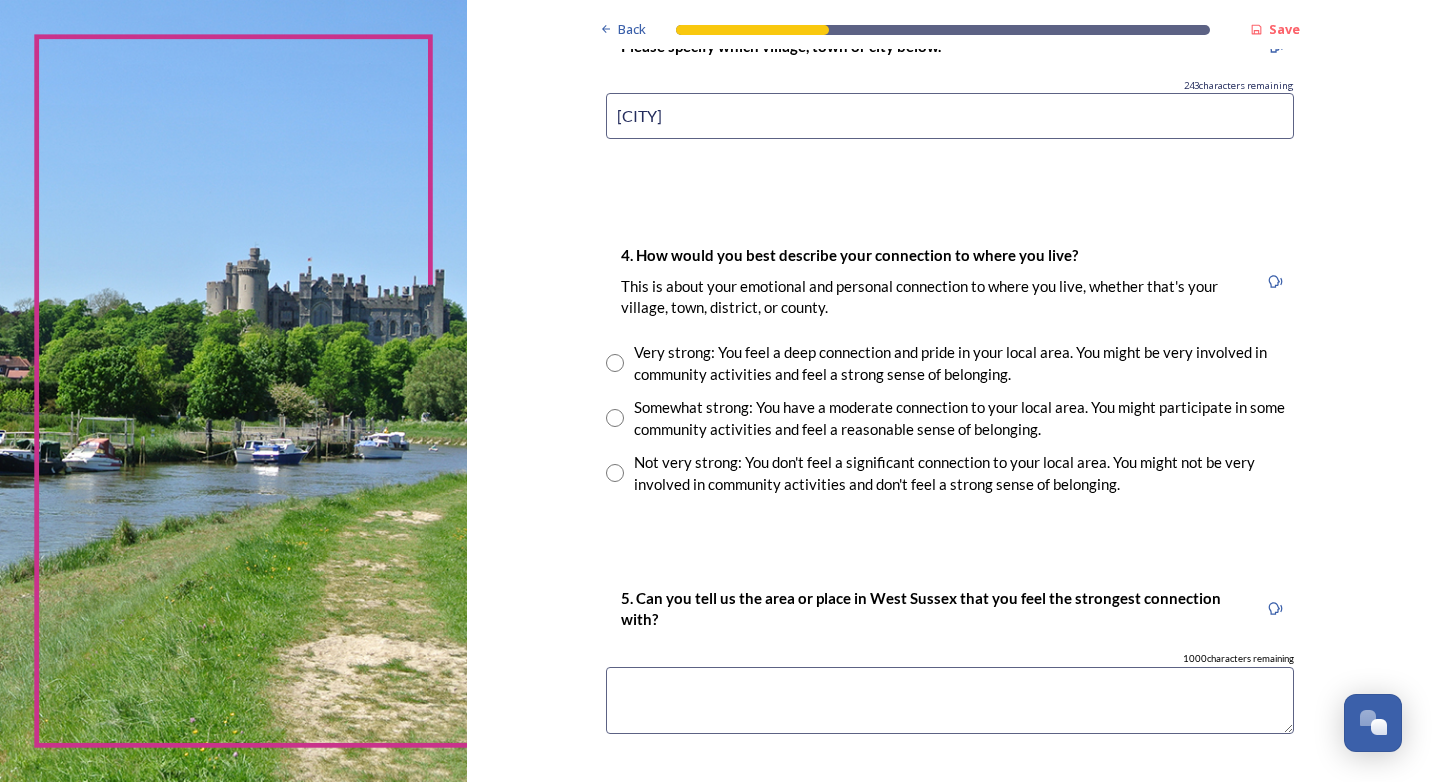 type on "Arundel" 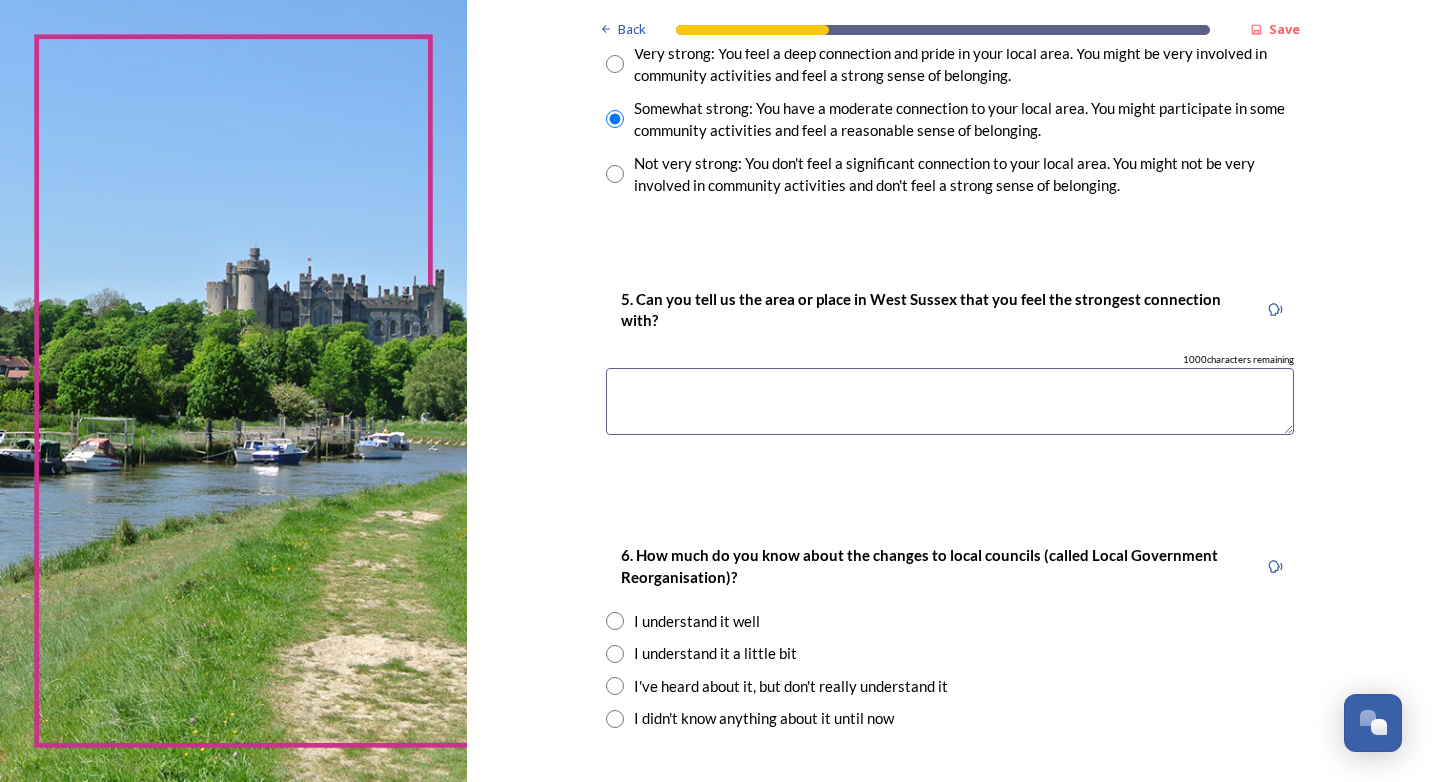 scroll, scrollTop: 1600, scrollLeft: 0, axis: vertical 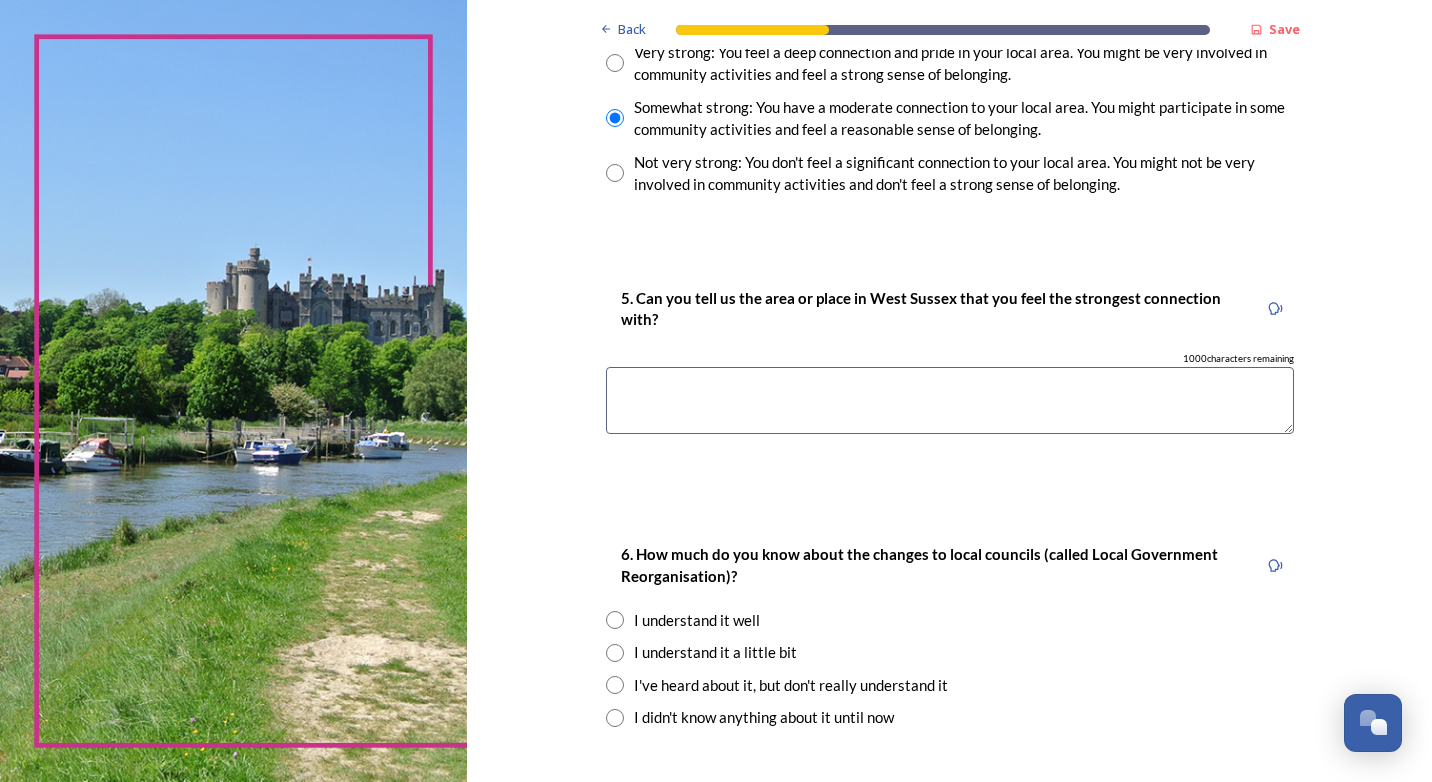 click at bounding box center (950, 400) 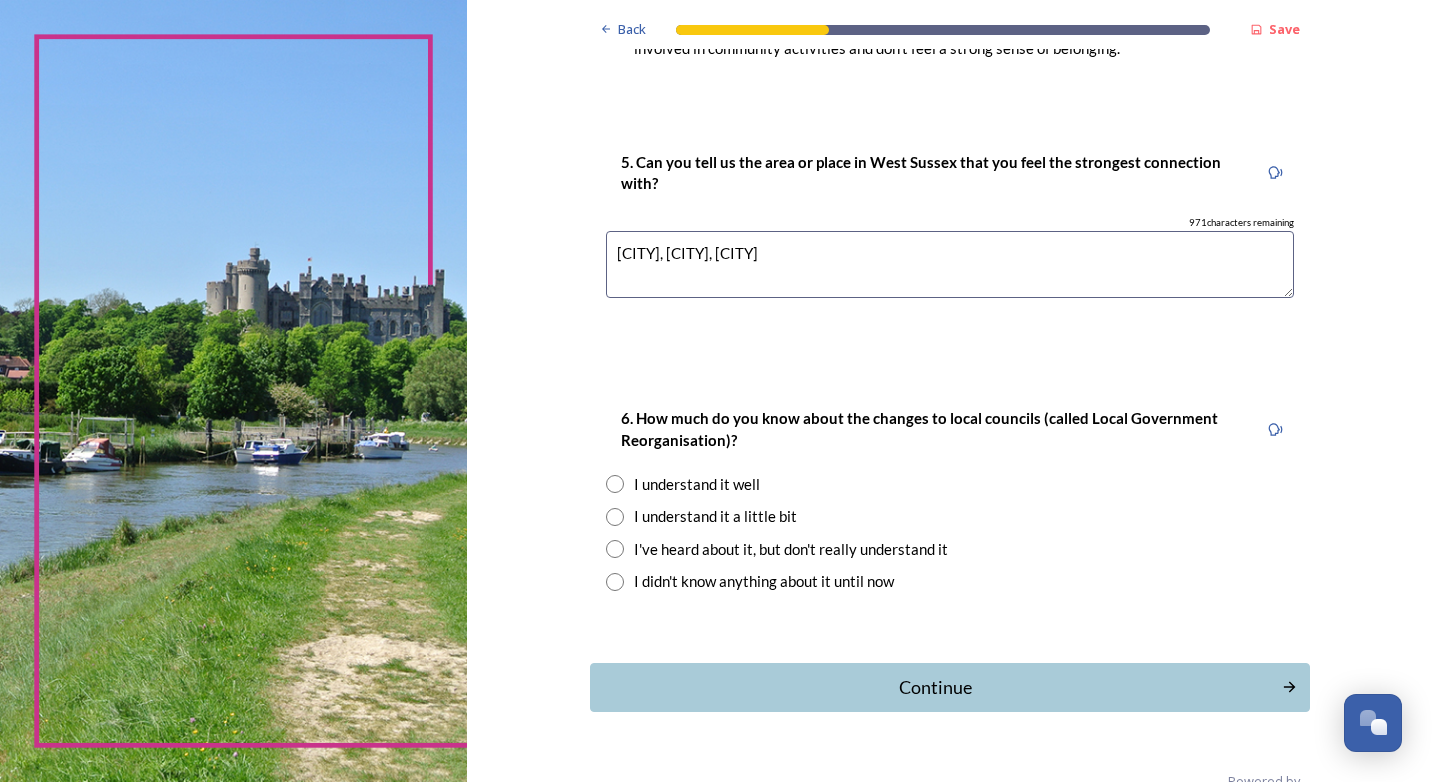 scroll, scrollTop: 1782, scrollLeft: 0, axis: vertical 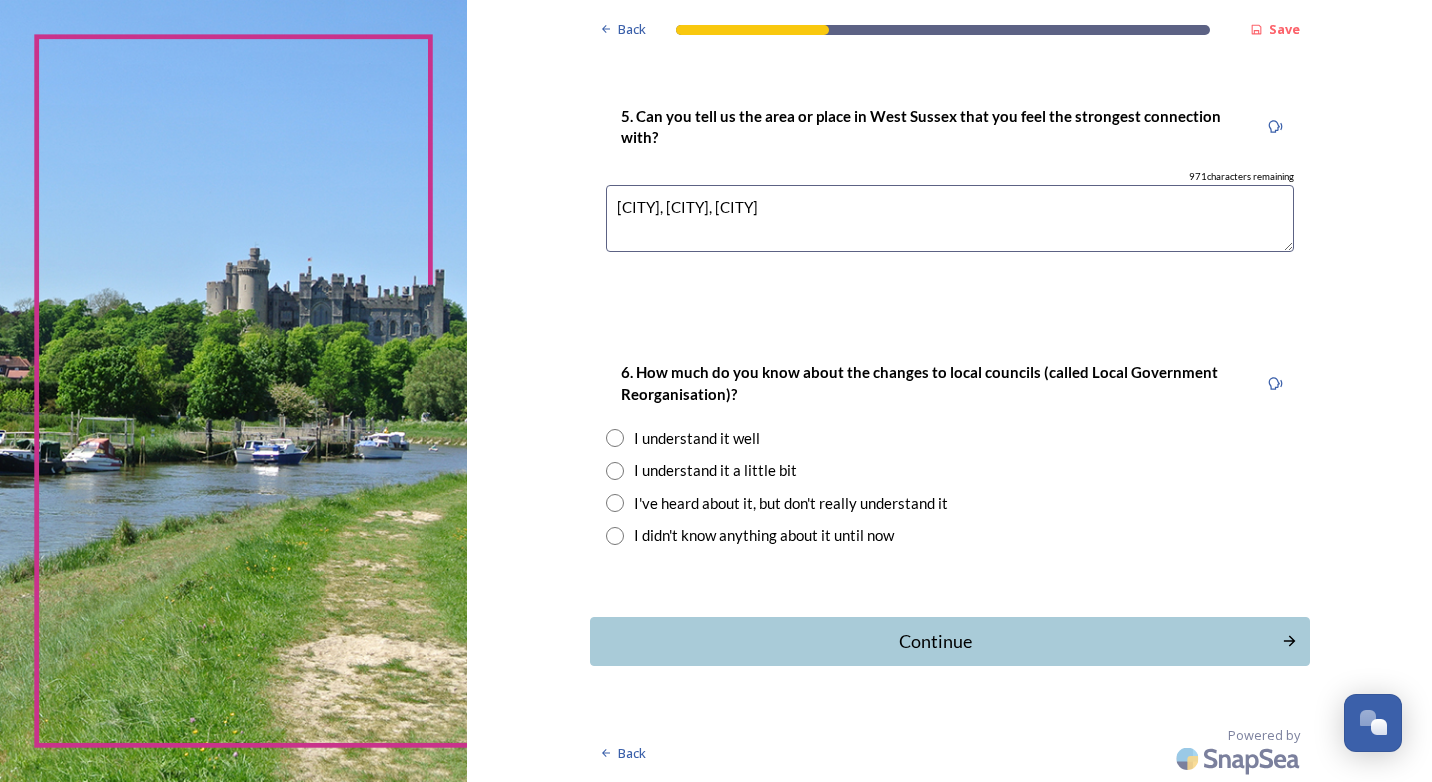 type on "Worthing, Arundel, Rustington" 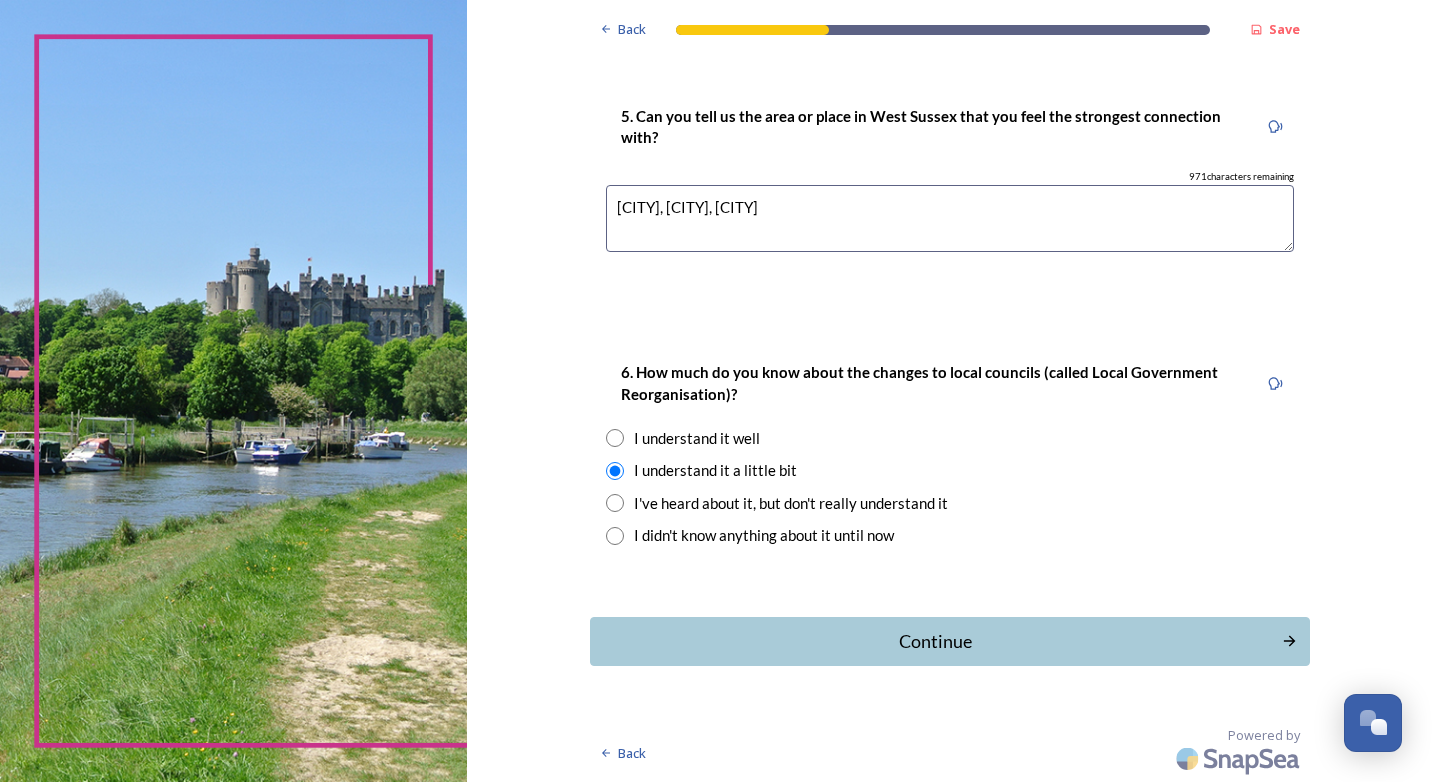 click on "Continue" at bounding box center (936, 641) 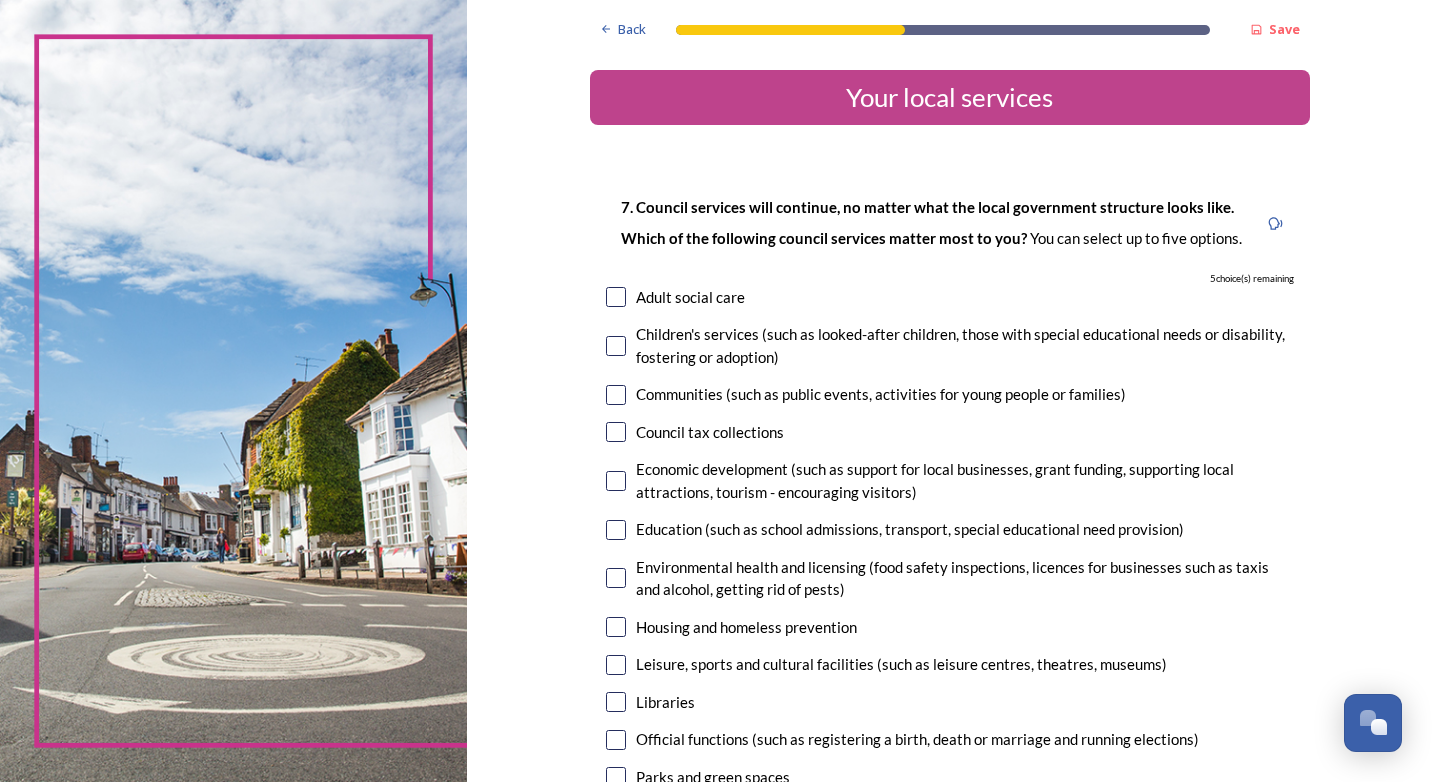 click at bounding box center (616, 346) 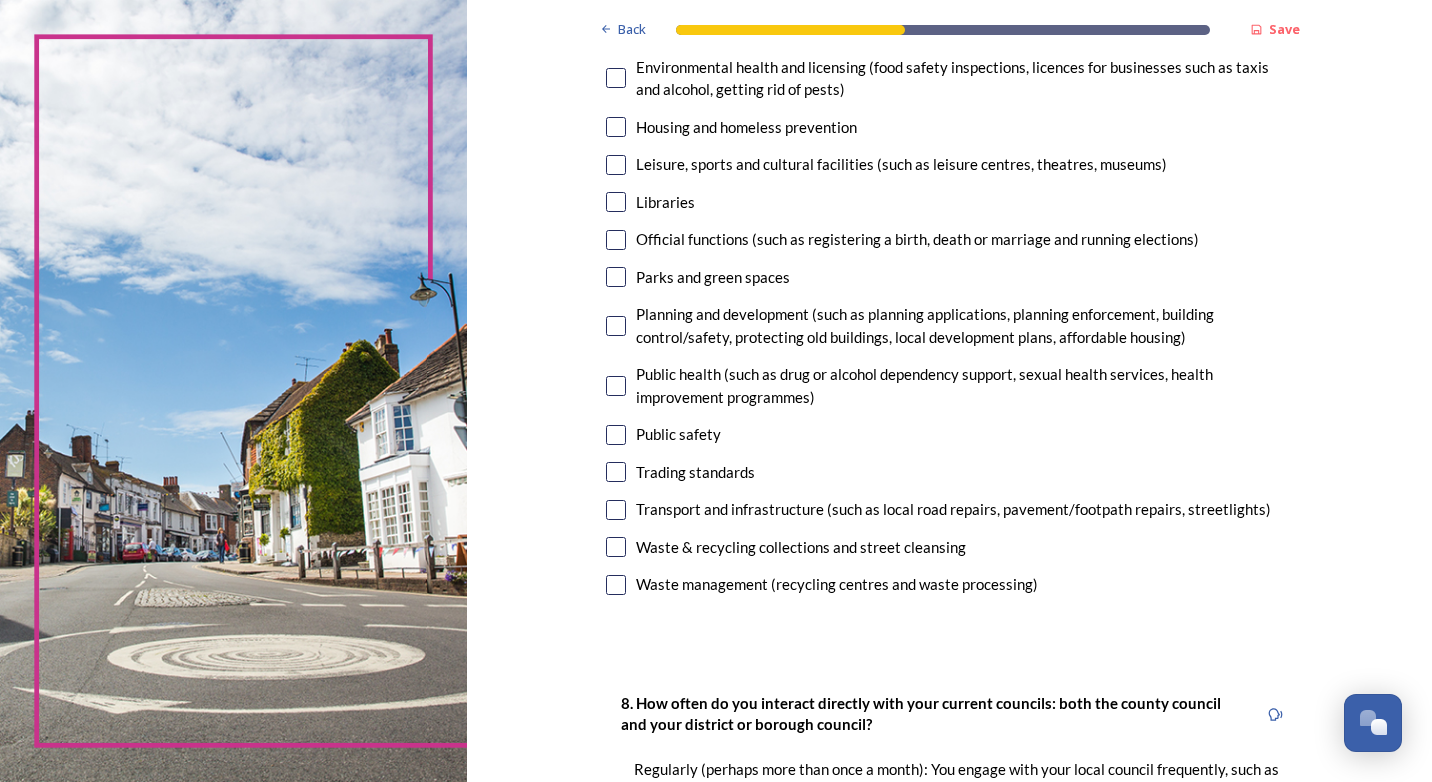 scroll, scrollTop: 400, scrollLeft: 0, axis: vertical 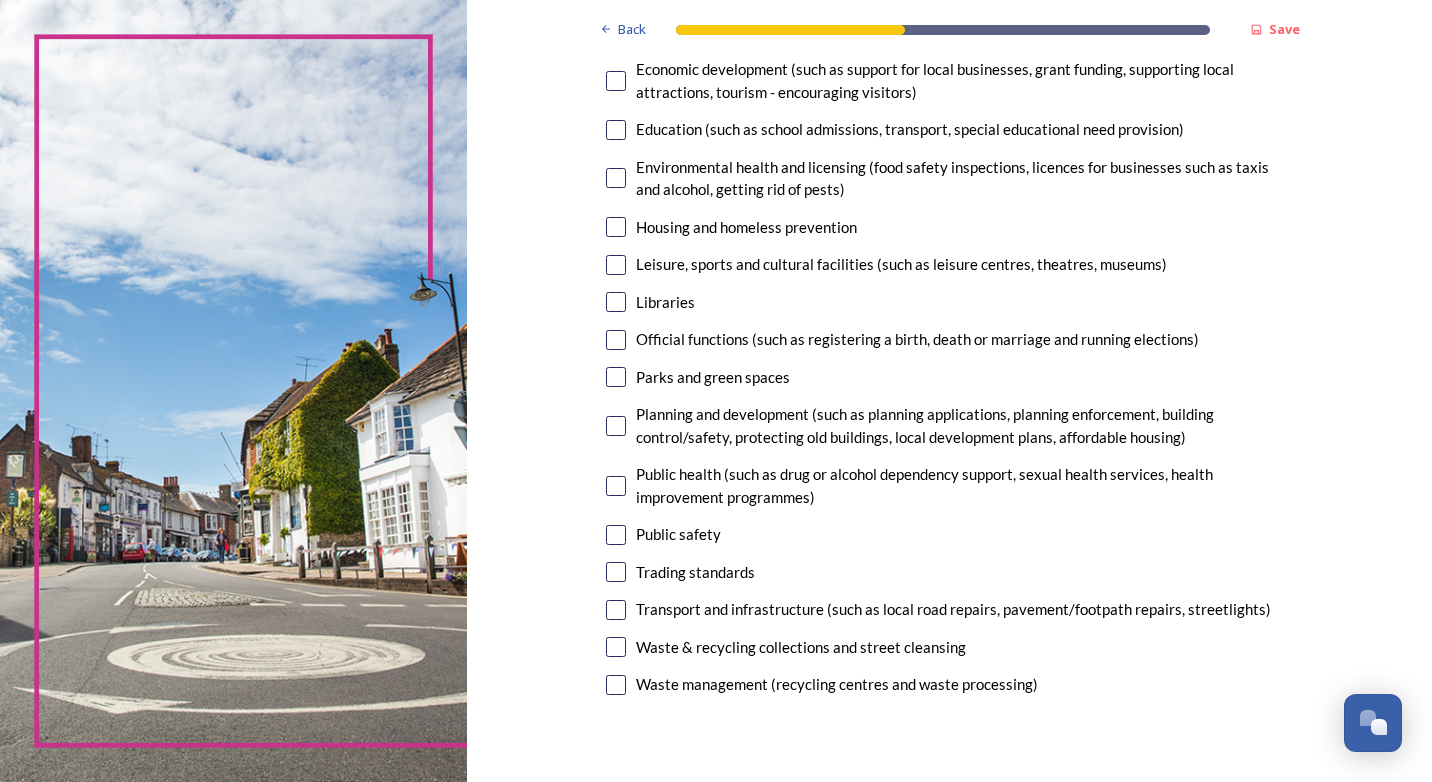 click at bounding box center [616, 265] 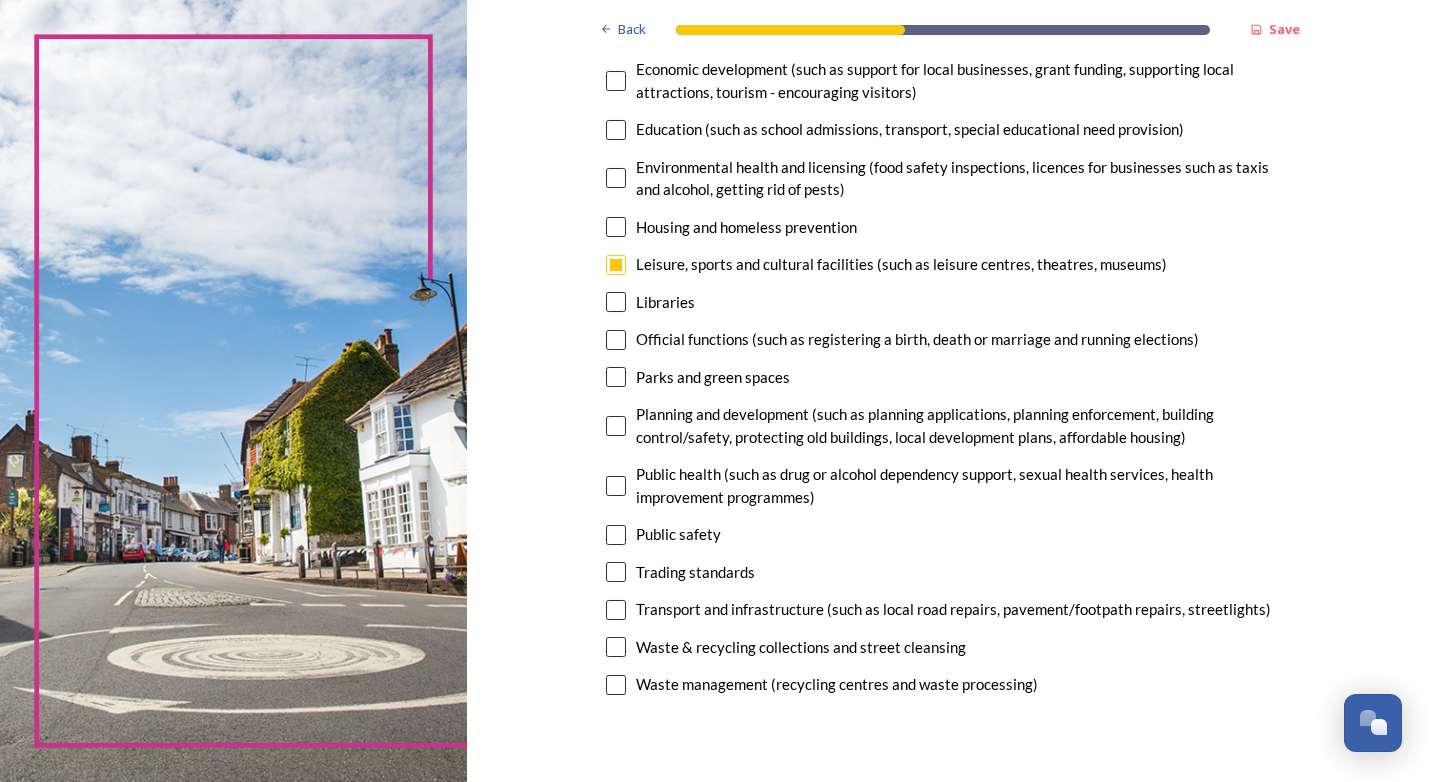 click at bounding box center (616, 227) 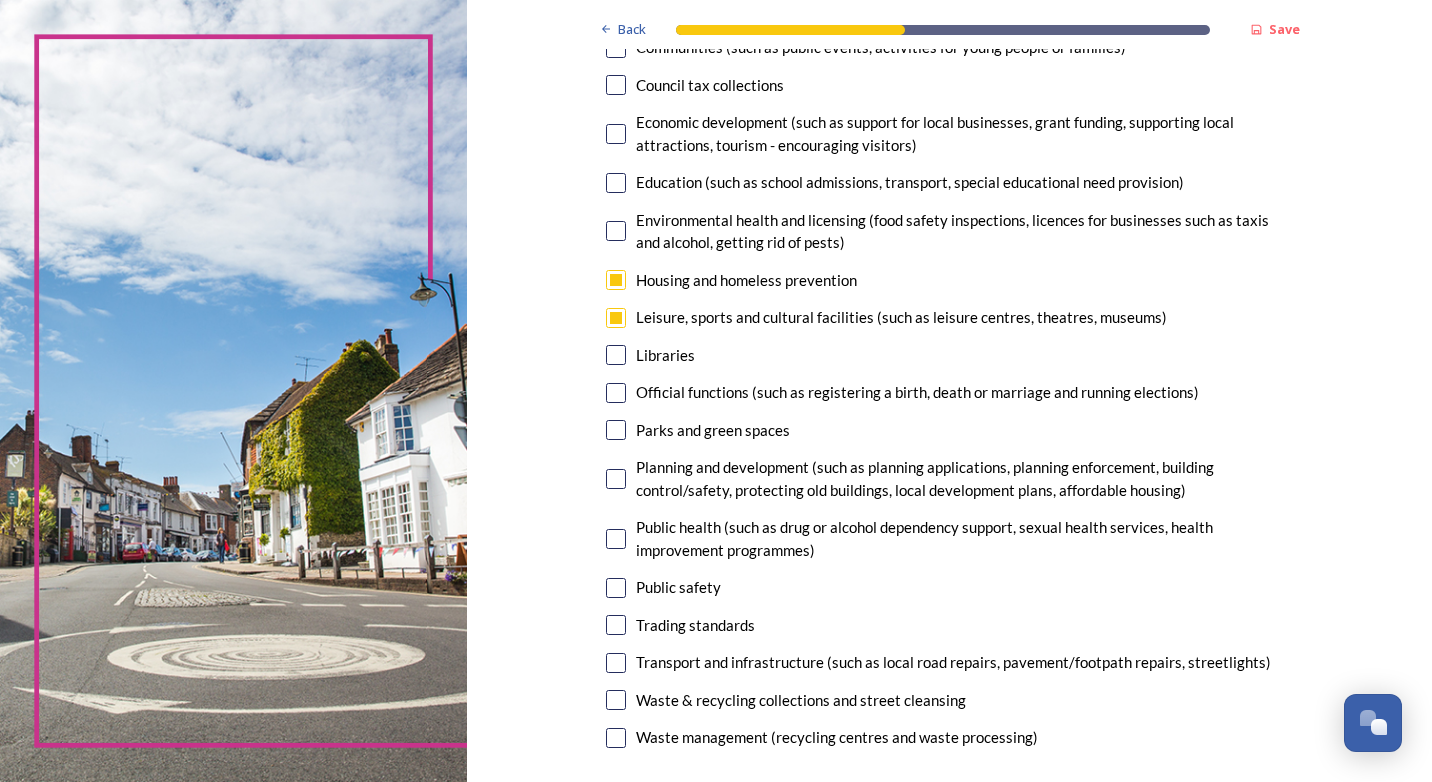 scroll, scrollTop: 100, scrollLeft: 0, axis: vertical 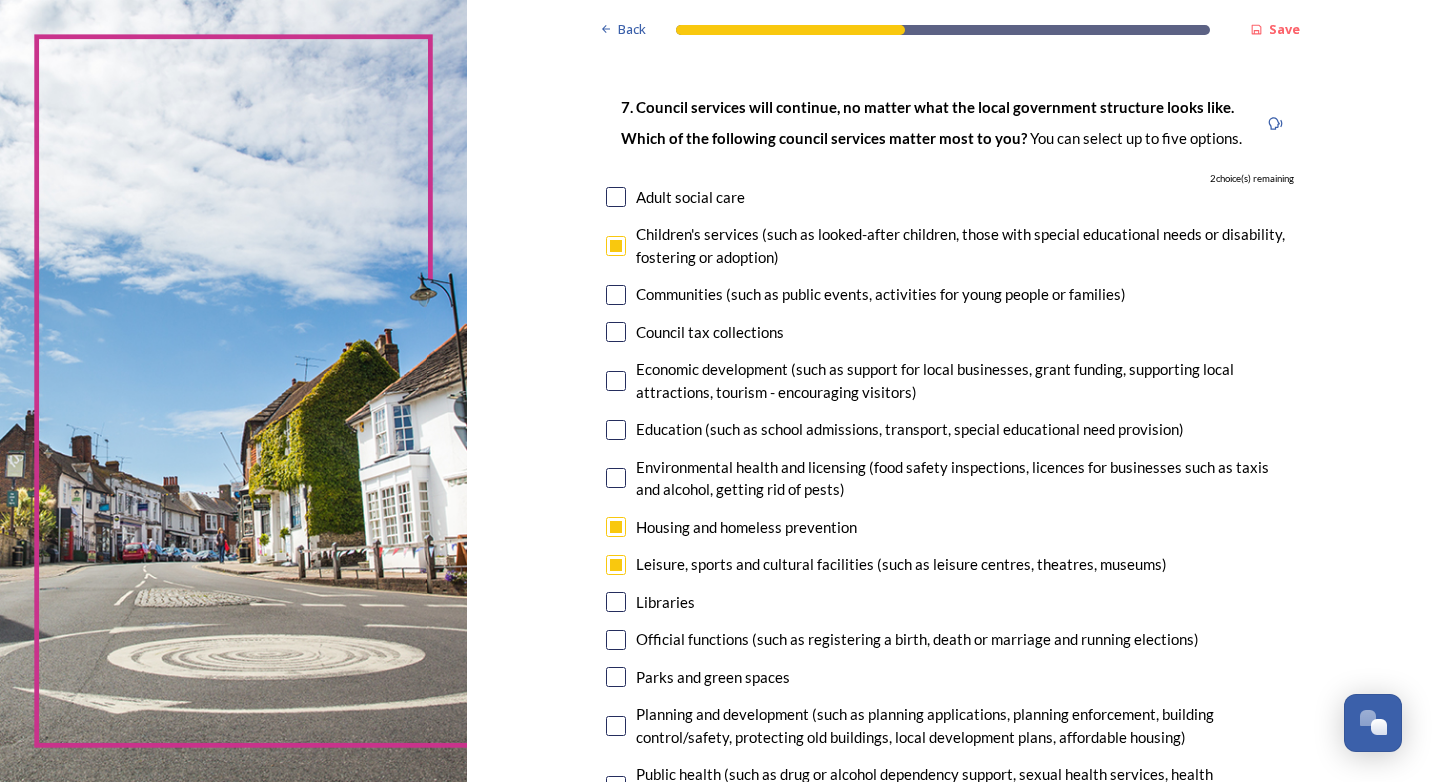 click at bounding box center [616, 295] 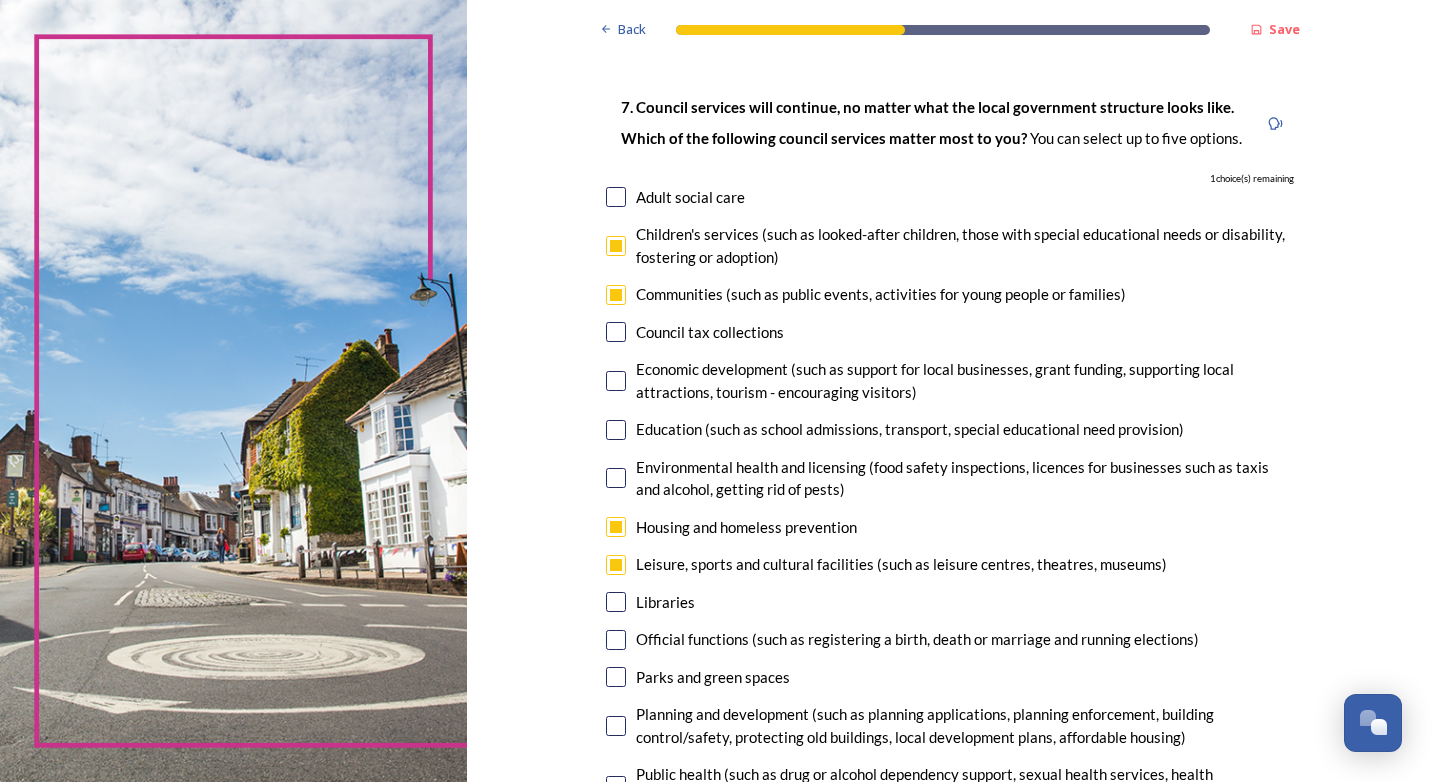 scroll, scrollTop: 200, scrollLeft: 0, axis: vertical 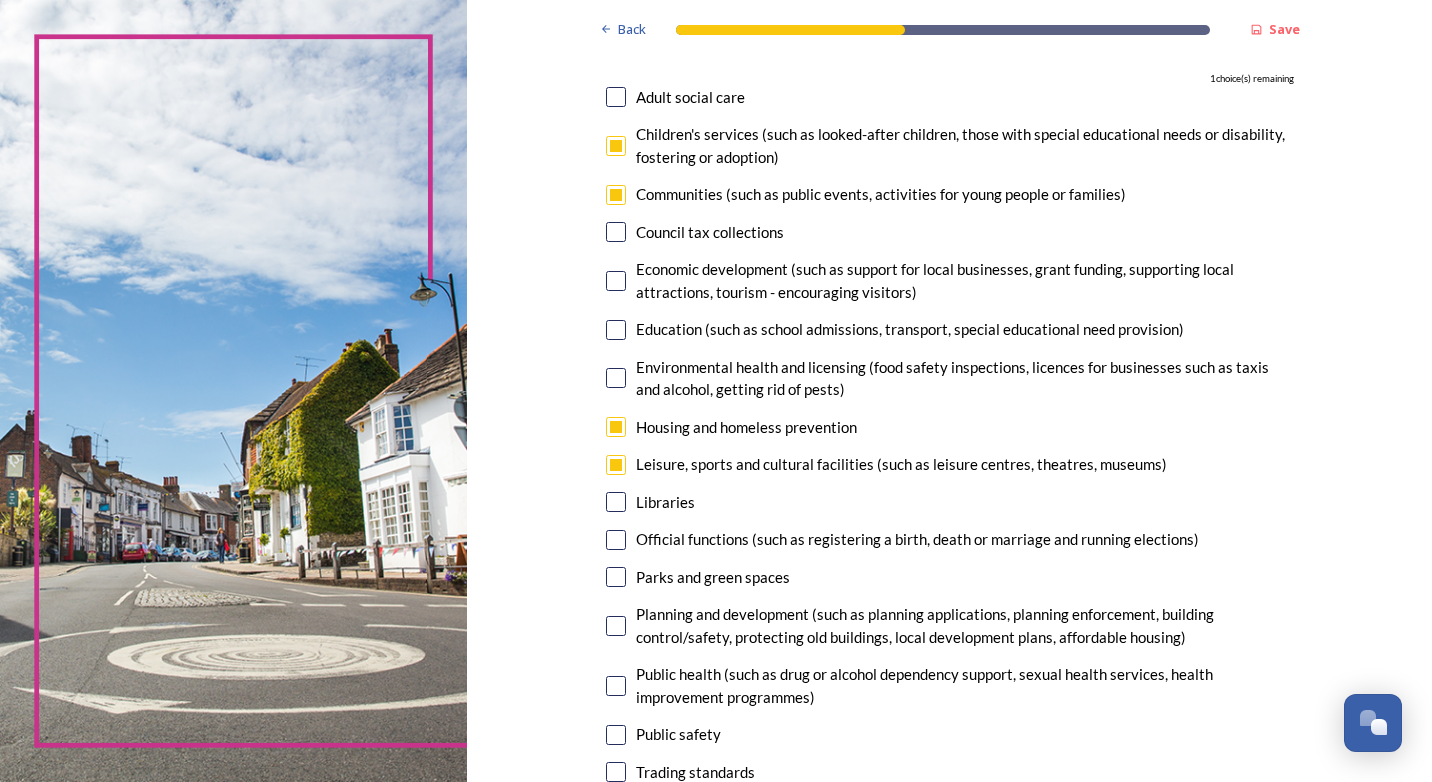click at bounding box center [616, 686] 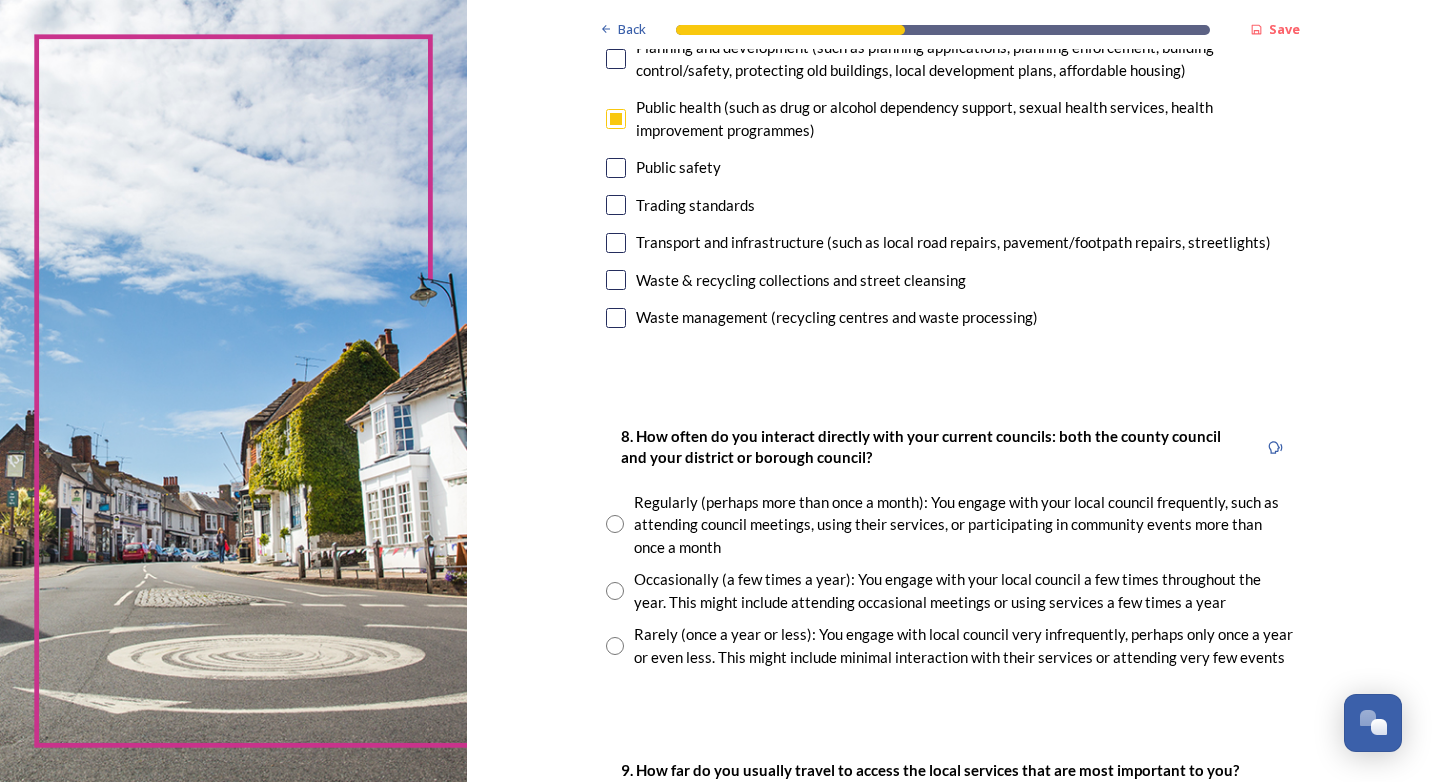 scroll, scrollTop: 800, scrollLeft: 0, axis: vertical 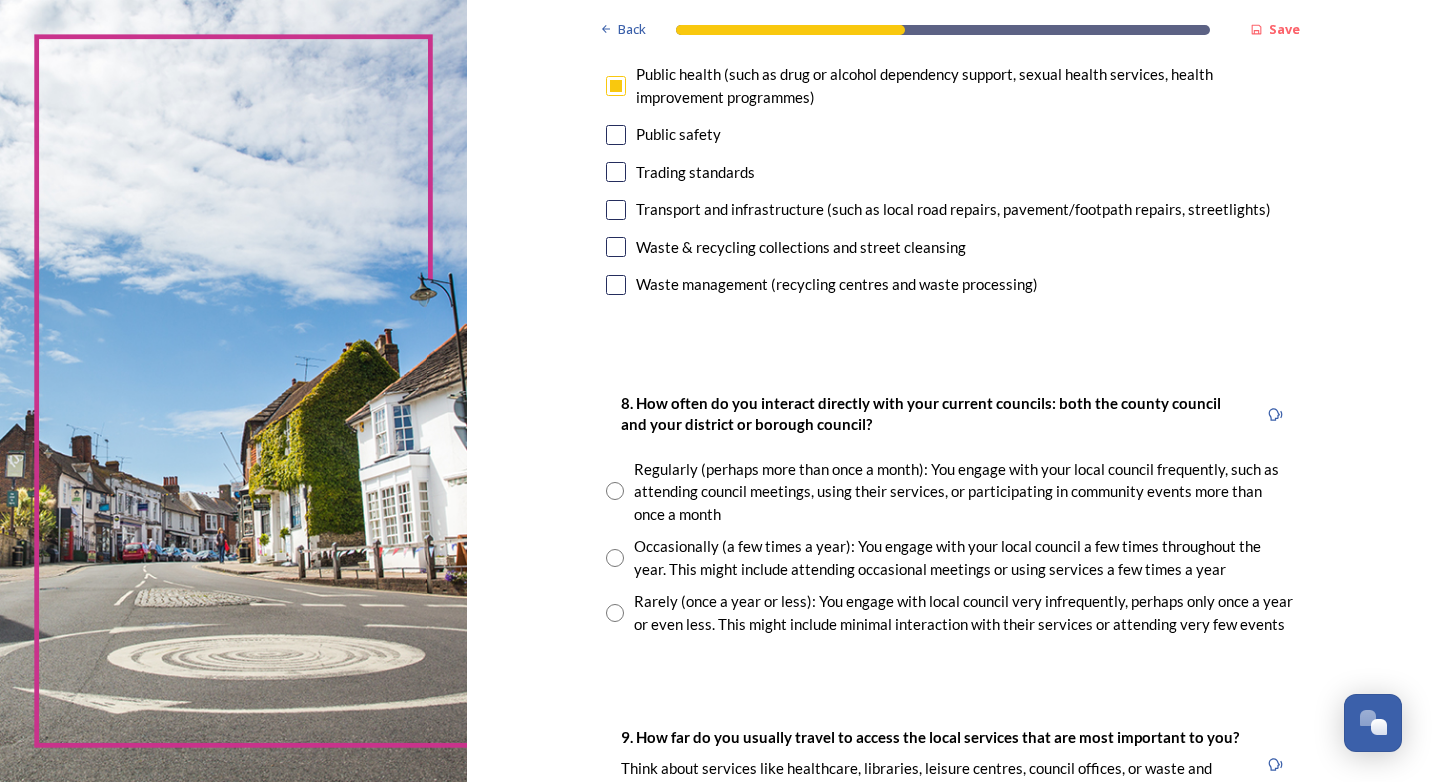 click at bounding box center [615, 558] 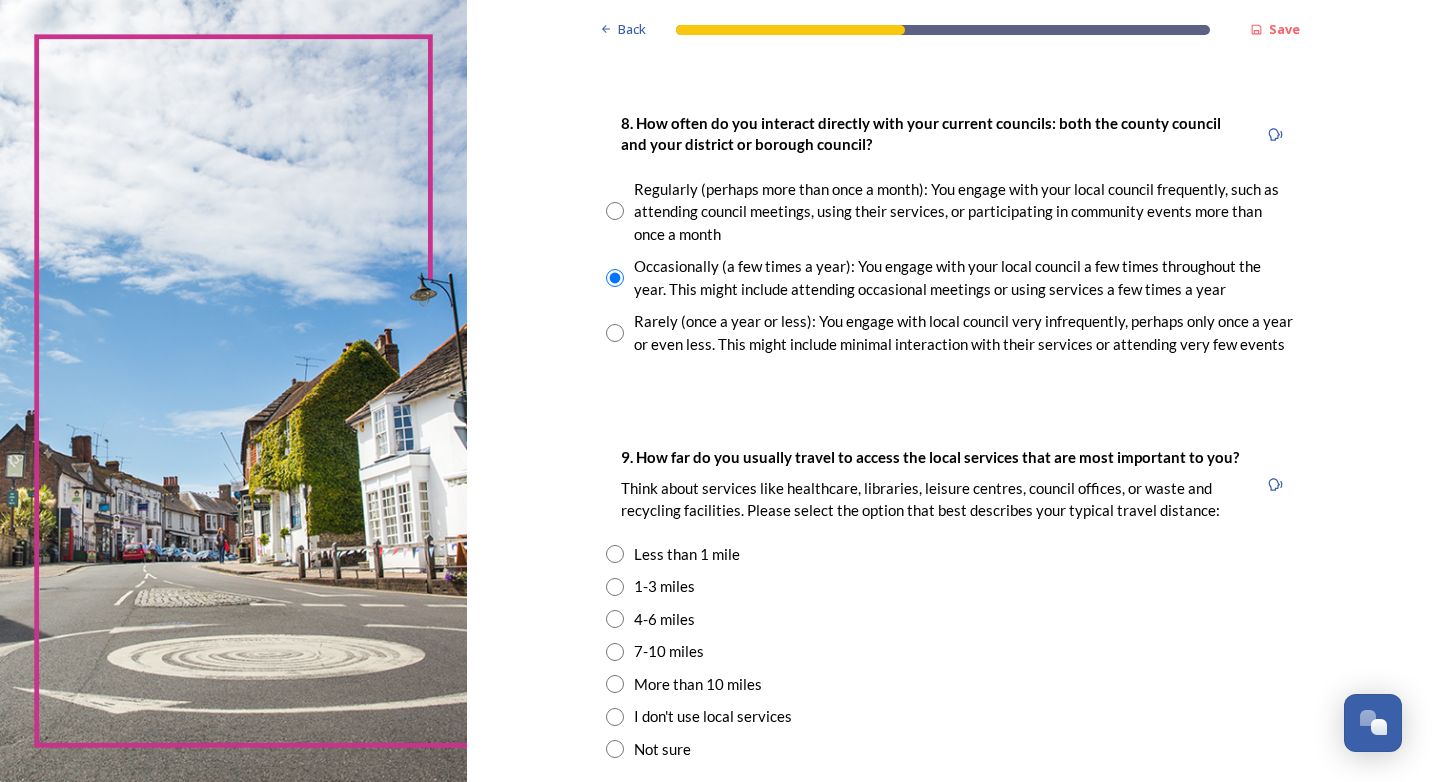 scroll, scrollTop: 1100, scrollLeft: 0, axis: vertical 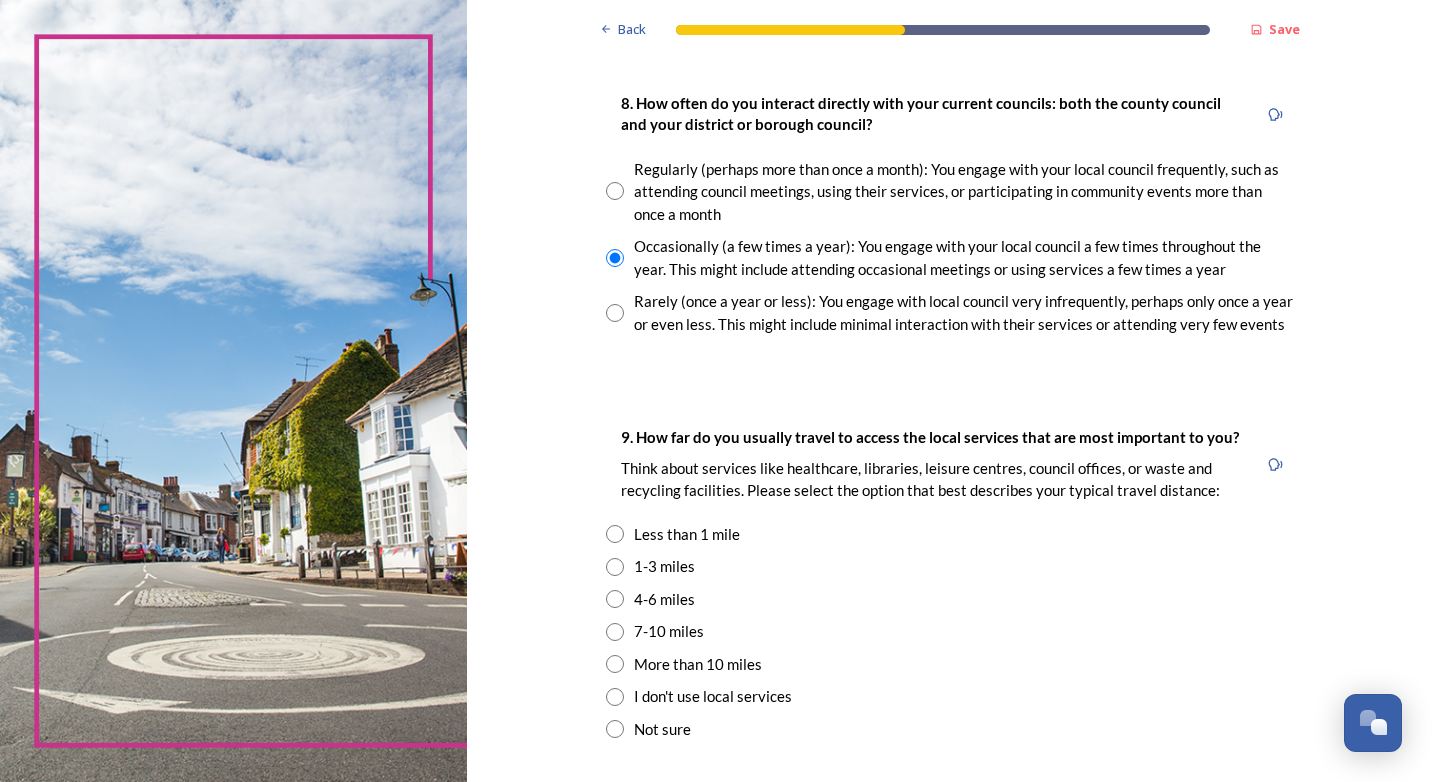 click at bounding box center (615, 599) 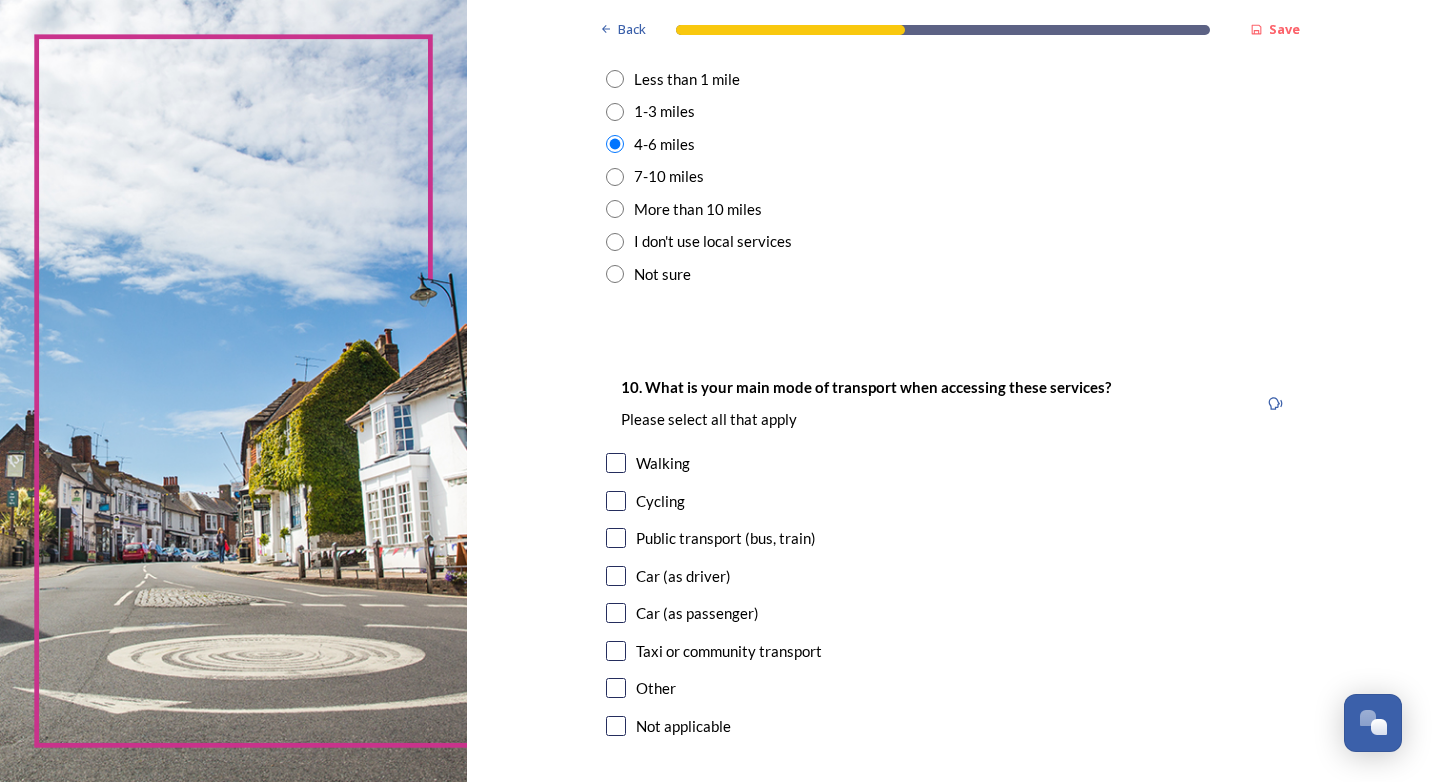 scroll, scrollTop: 1600, scrollLeft: 0, axis: vertical 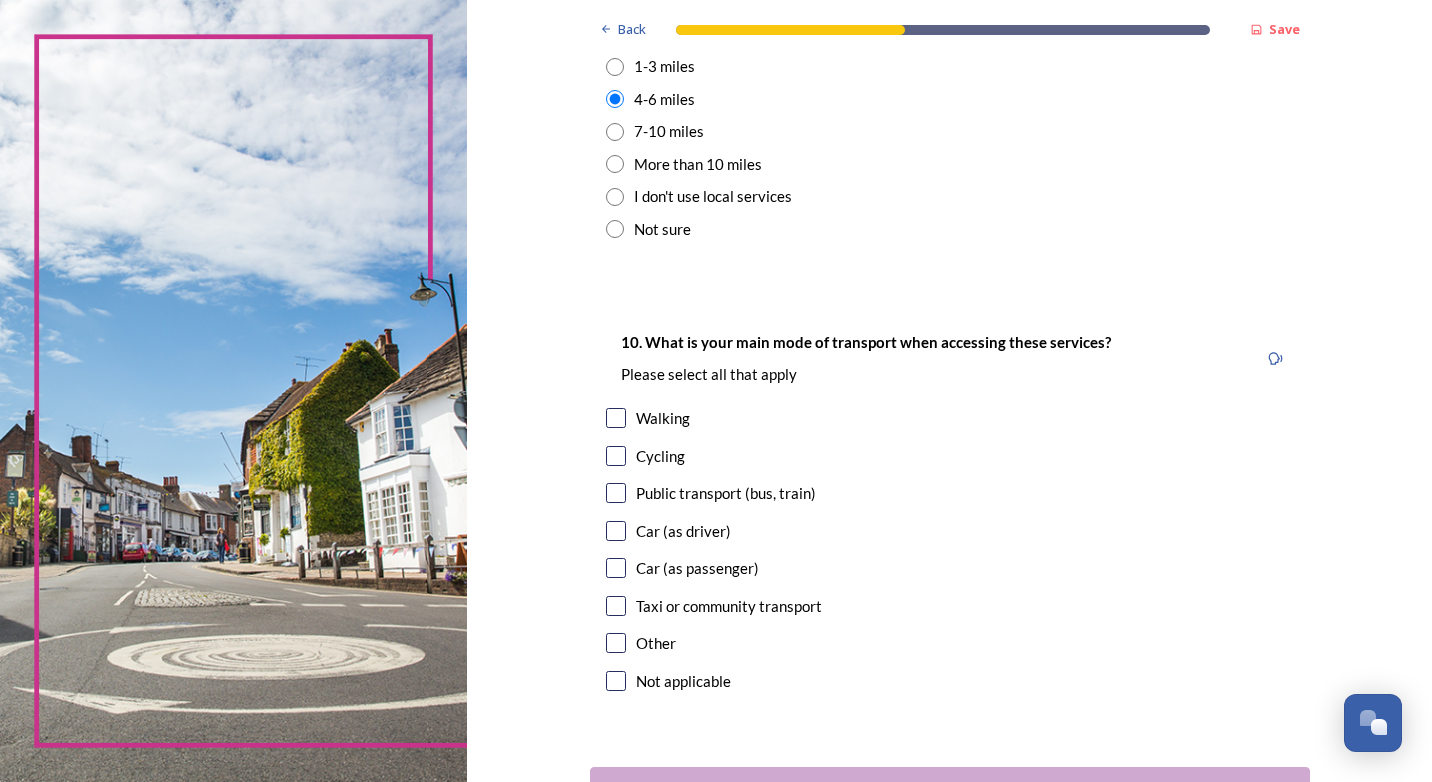 click at bounding box center [616, 531] 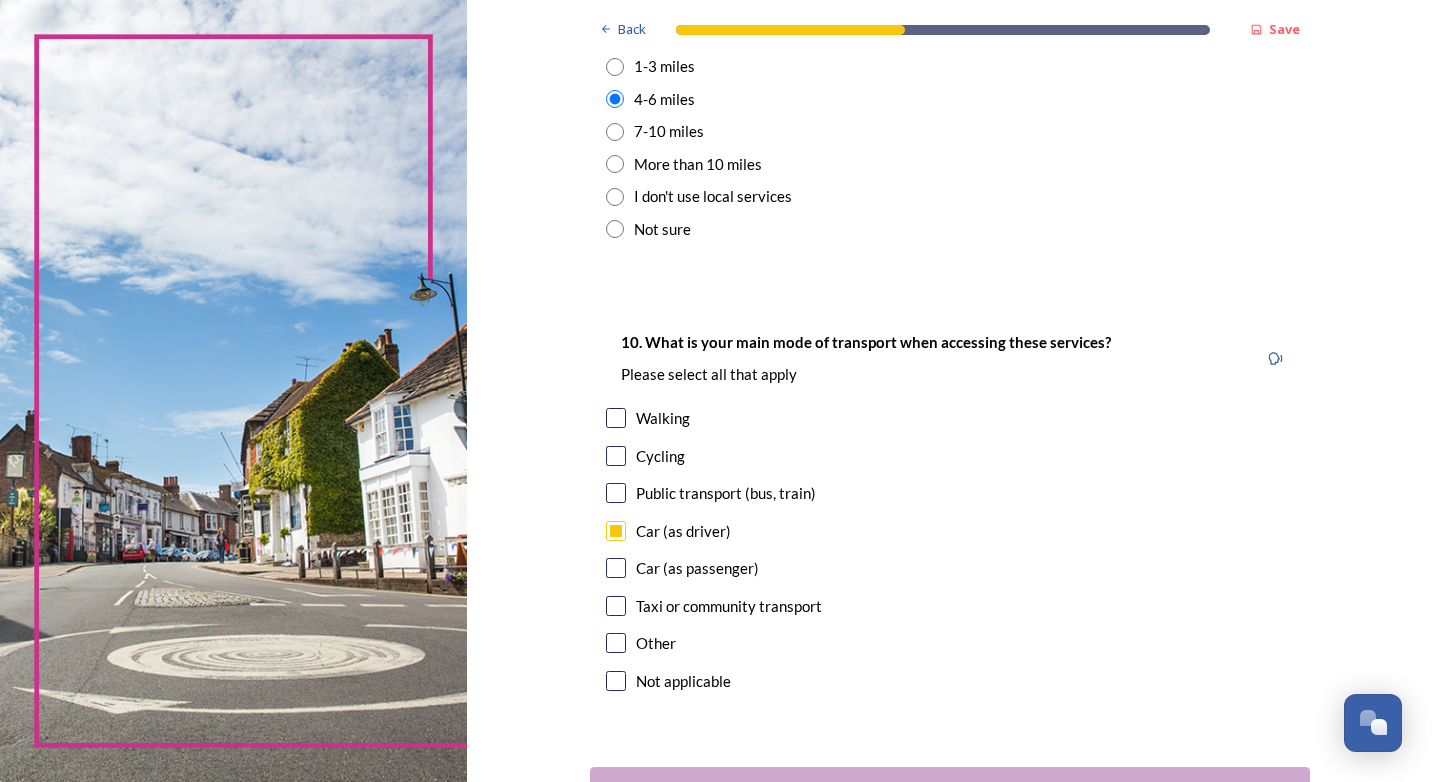 click on "Back Save Your local services 7. Council services will continue, no matter what the local government structure looks like.  ﻿﻿Which of the following council services matter most to you?  You can select up to five options. 0  choice(s) remaining Adult social care   Children's services (such as looked-after children, those with special educational needs or disability, fostering or adoption) Communities (such as public events, activities for young people or families) Council tax collections Economic development (such as support for local businesses, grant funding, supporting local attractions, tourism - encouraging visitors)  Education (such as school admissions, transport, special educational need provision)  Environmental health and licensing (food safety inspections, licences for businesses such as taxis and alcohol, getting rid of pests) Housing and homeless prevention Leisure, sports and cultural facilities (such as leisure centres, theatres, museums) Libraries Parks and green spaces Public safety" at bounding box center [950, -334] 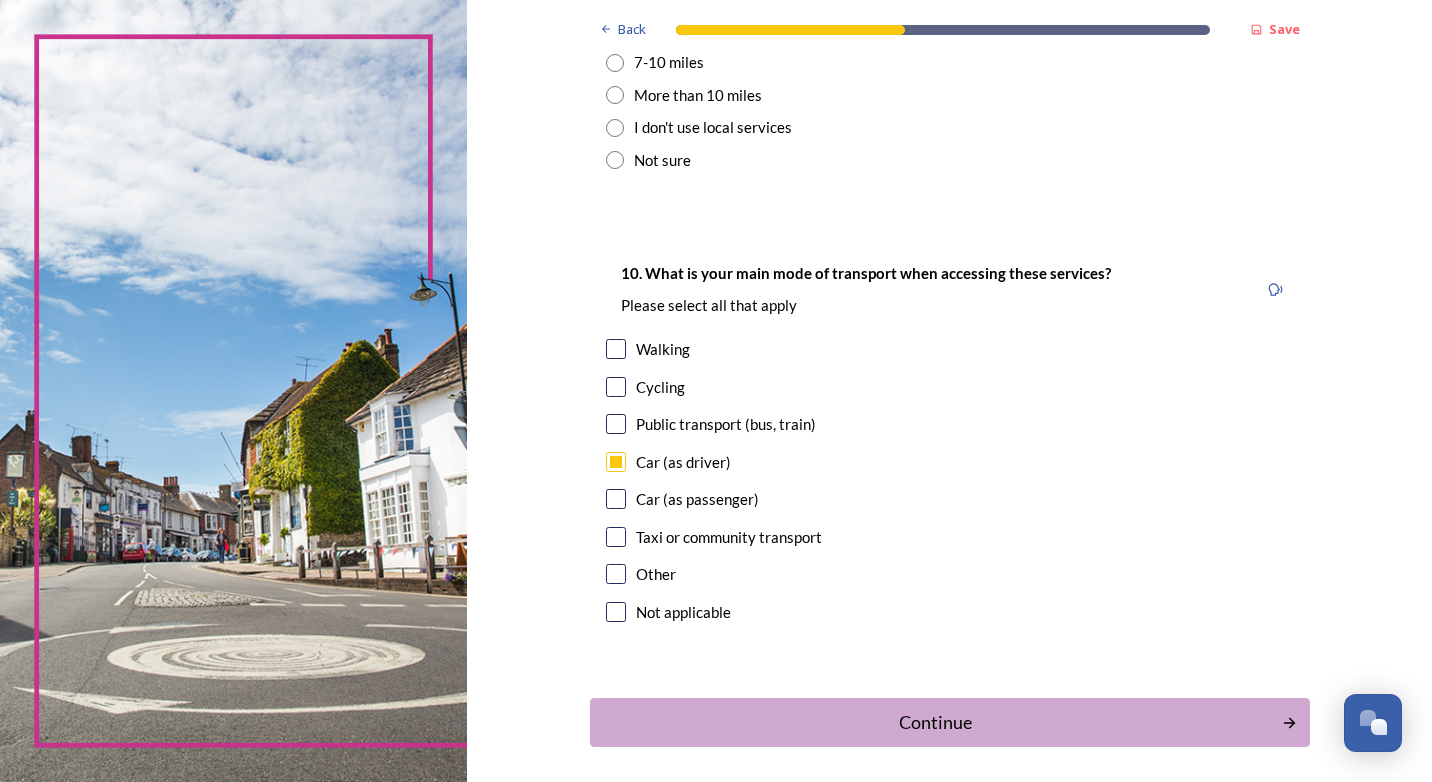 scroll, scrollTop: 1750, scrollLeft: 0, axis: vertical 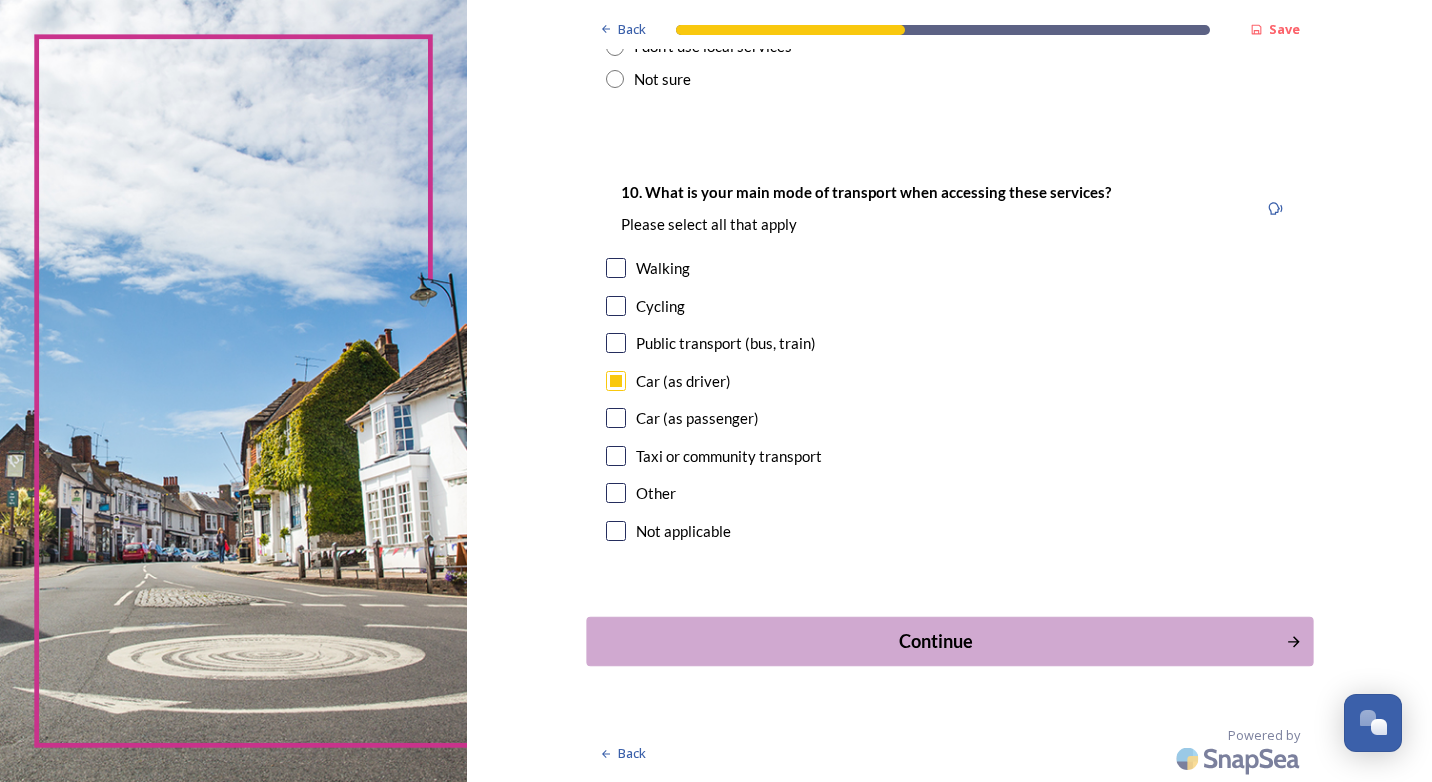 click on "Continue" at bounding box center (935, 641) 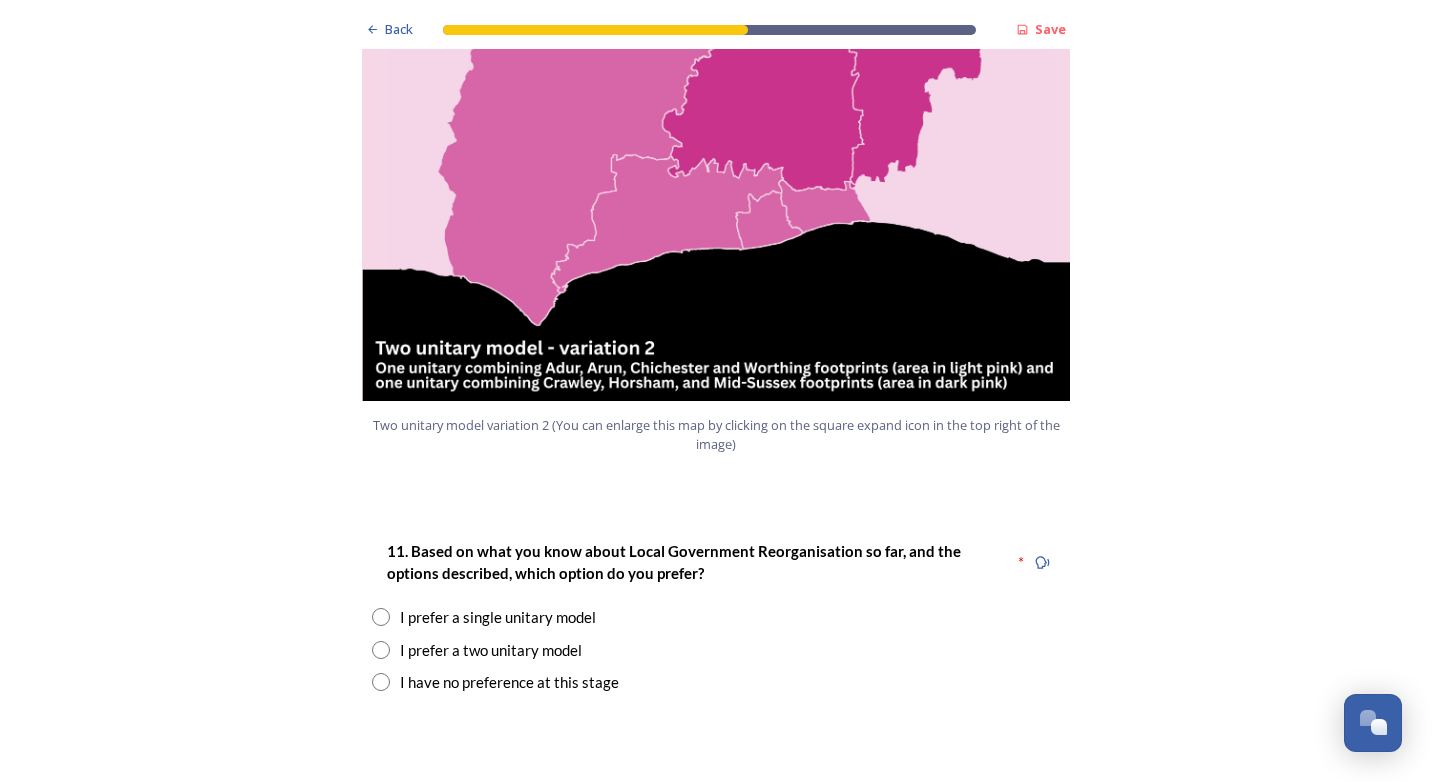 scroll, scrollTop: 2300, scrollLeft: 0, axis: vertical 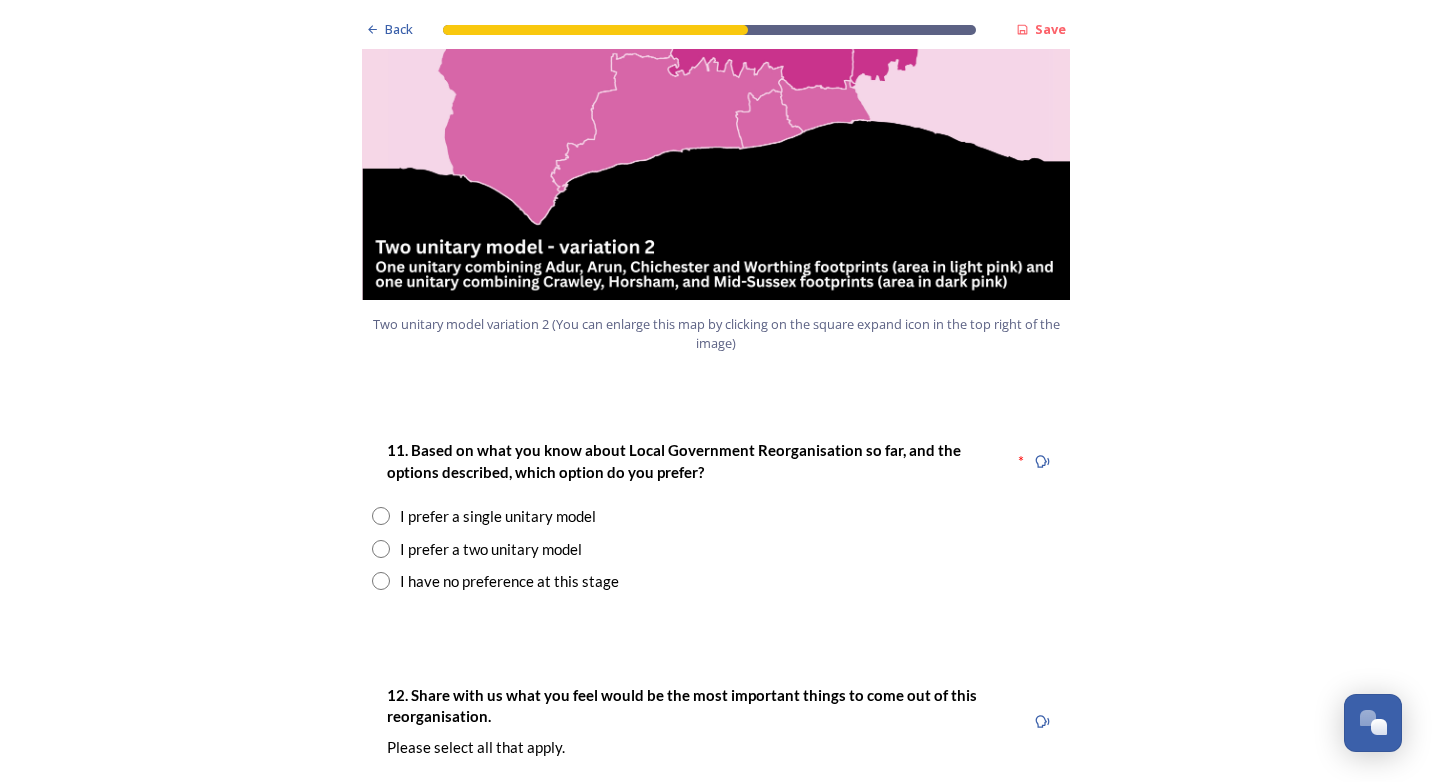 click at bounding box center [381, 549] 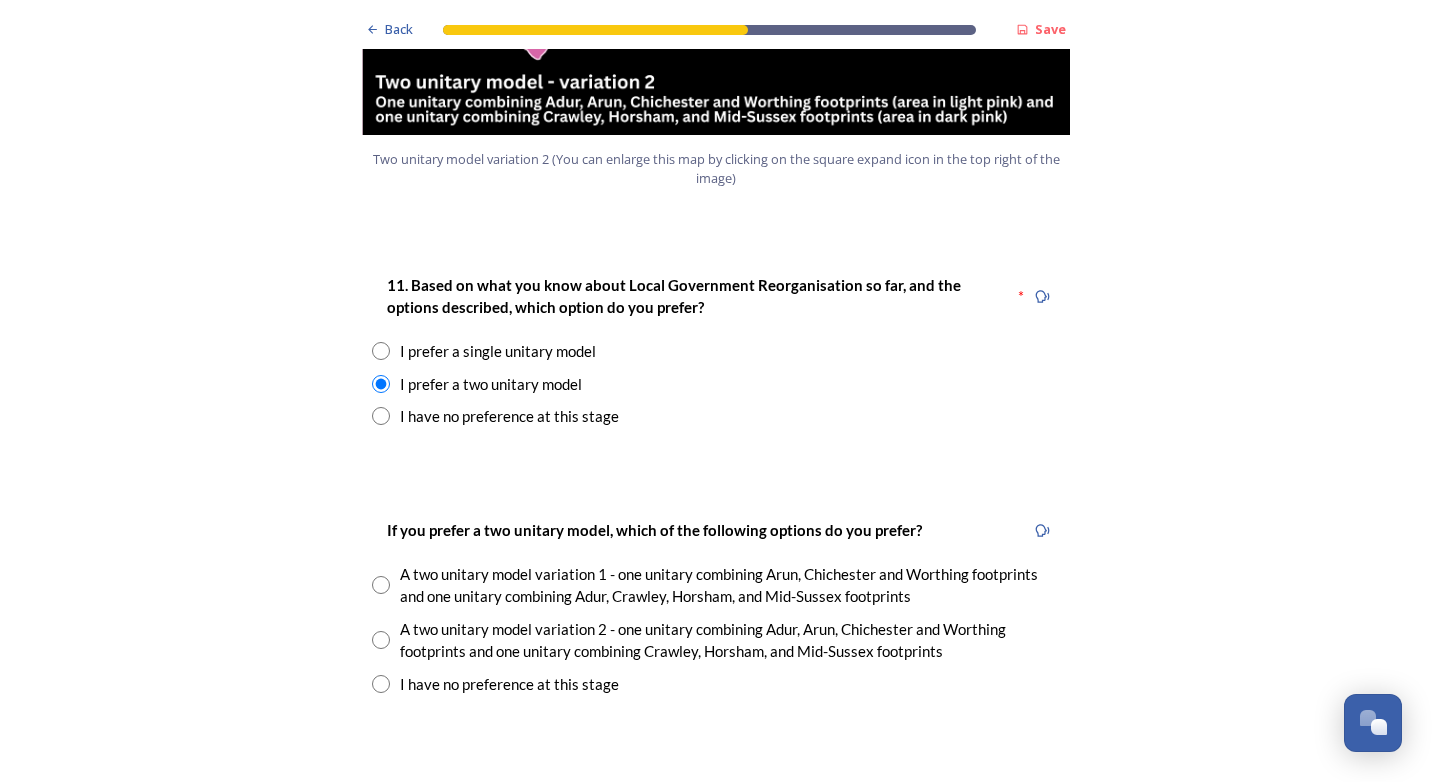 scroll, scrollTop: 2500, scrollLeft: 0, axis: vertical 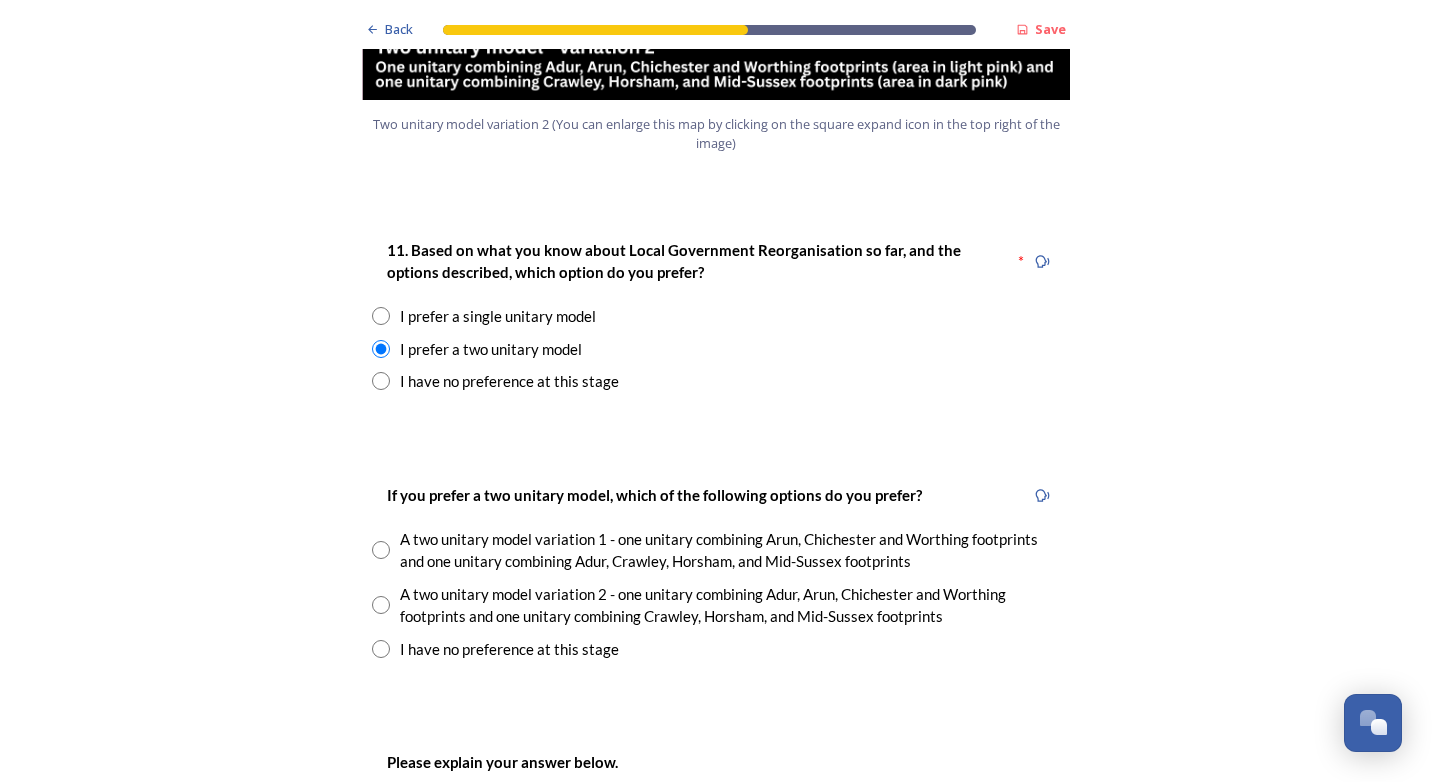 click at bounding box center [381, 605] 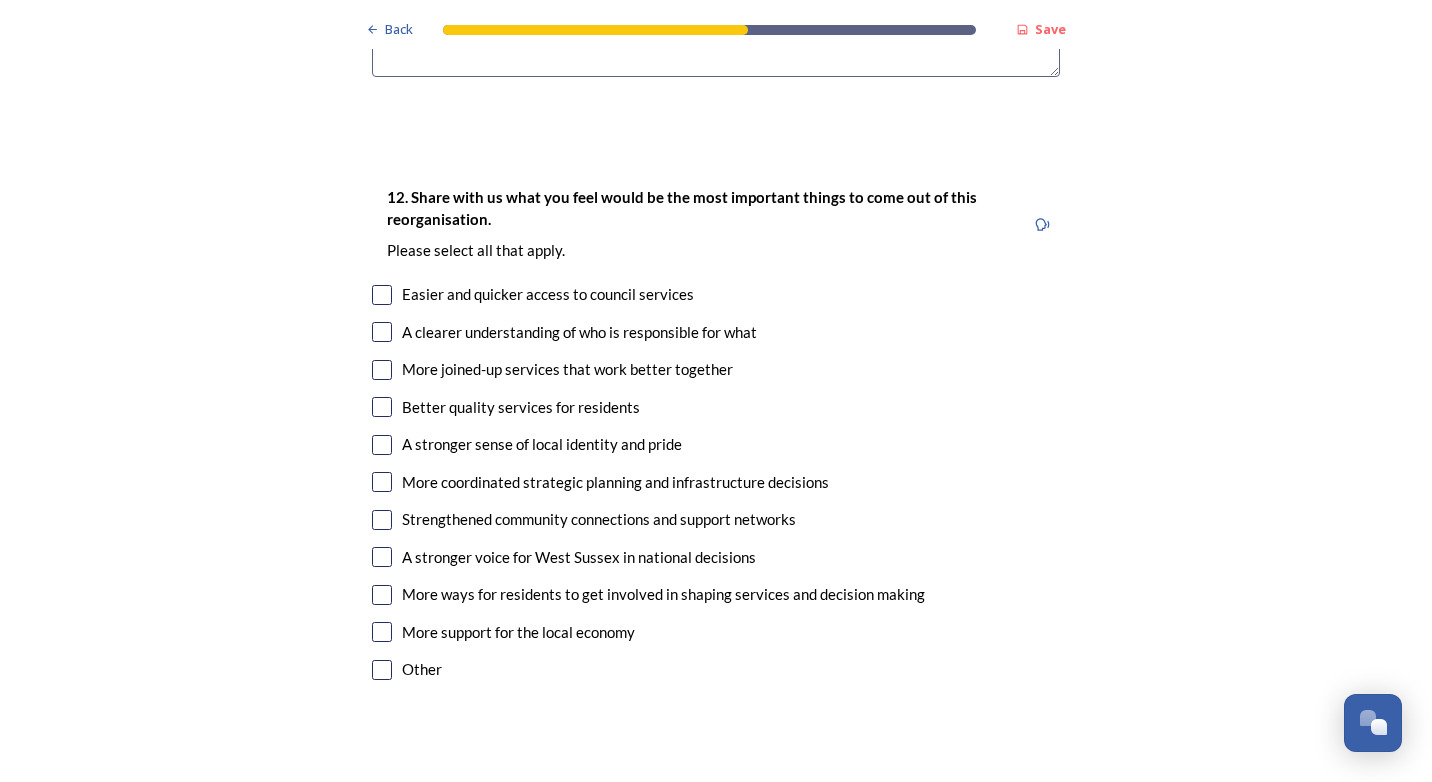 scroll, scrollTop: 3500, scrollLeft: 0, axis: vertical 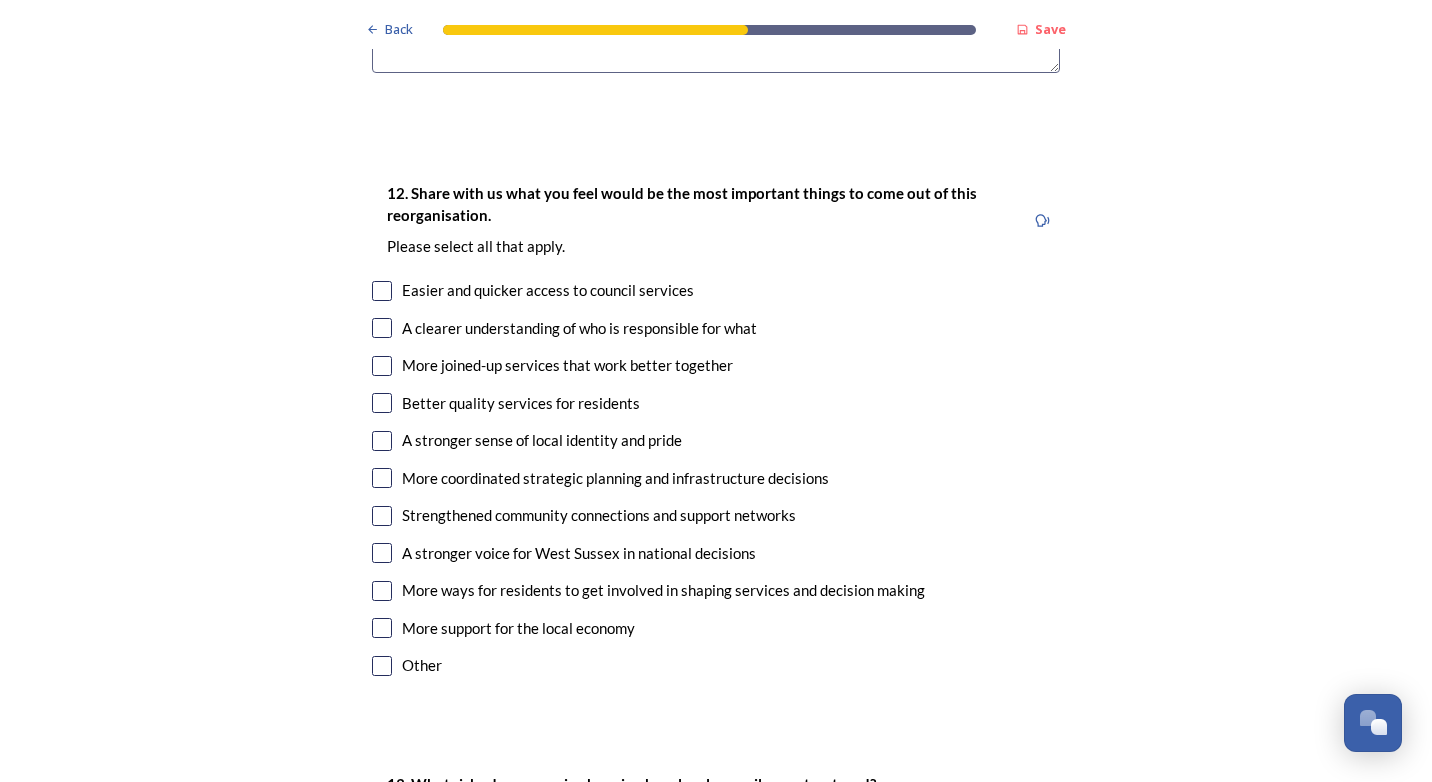 click at bounding box center (382, 366) 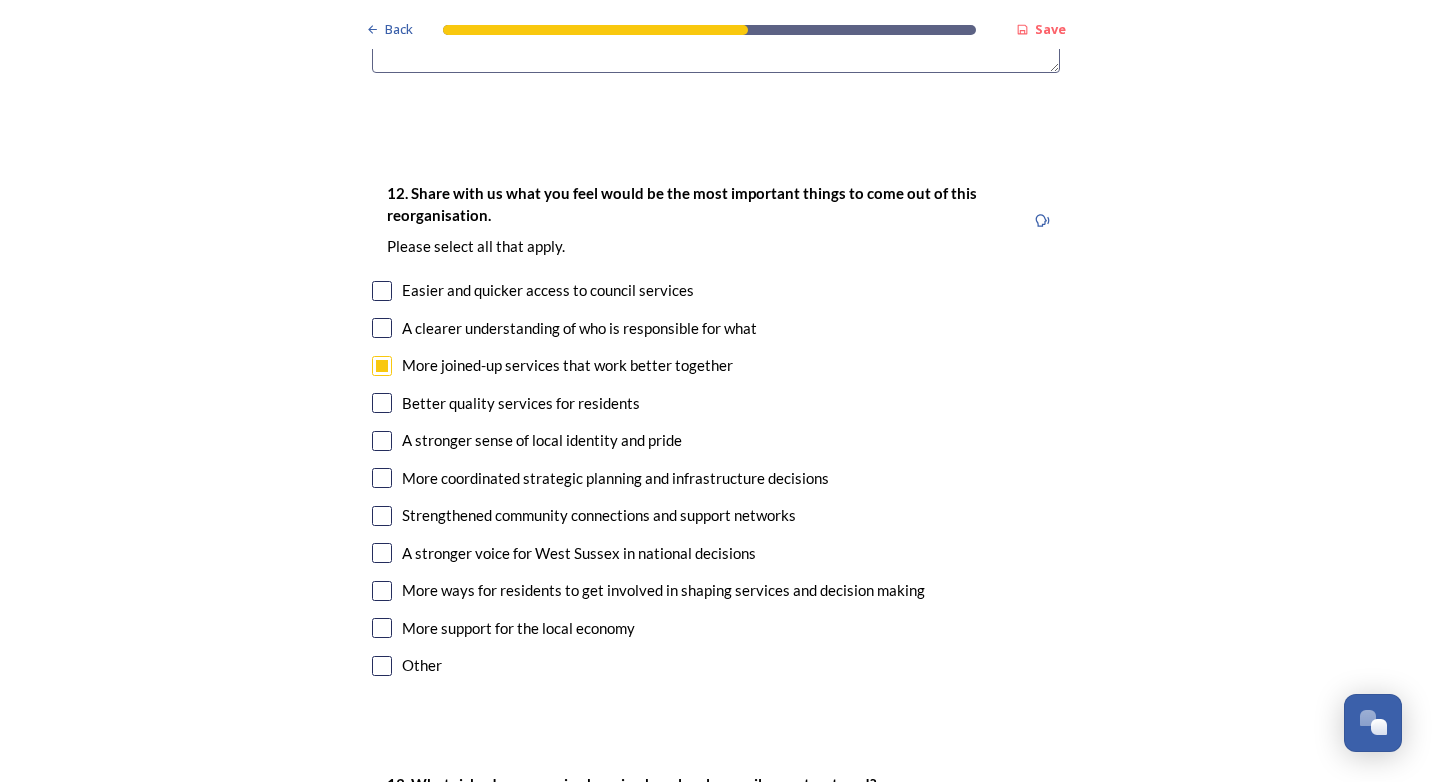 click at bounding box center (382, 403) 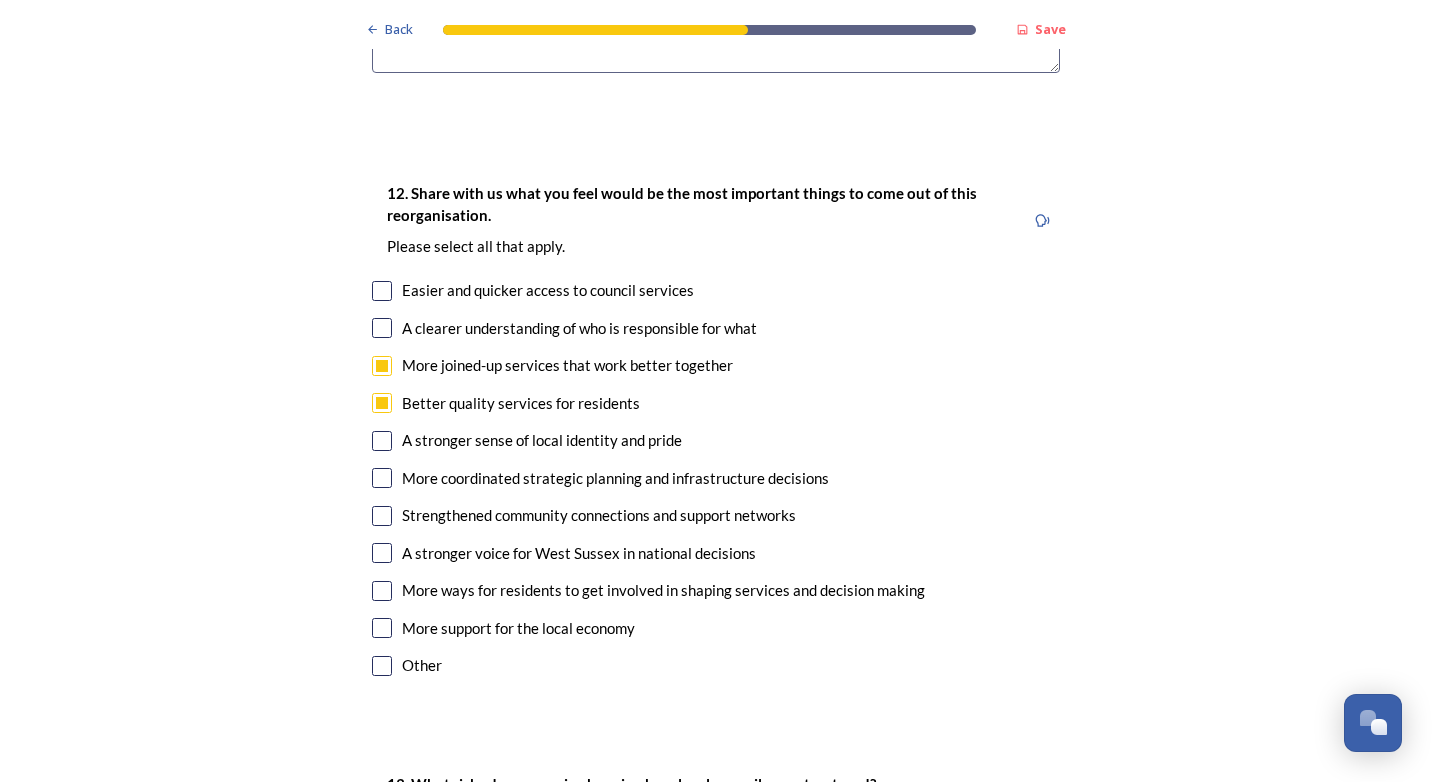 click at bounding box center [382, 516] 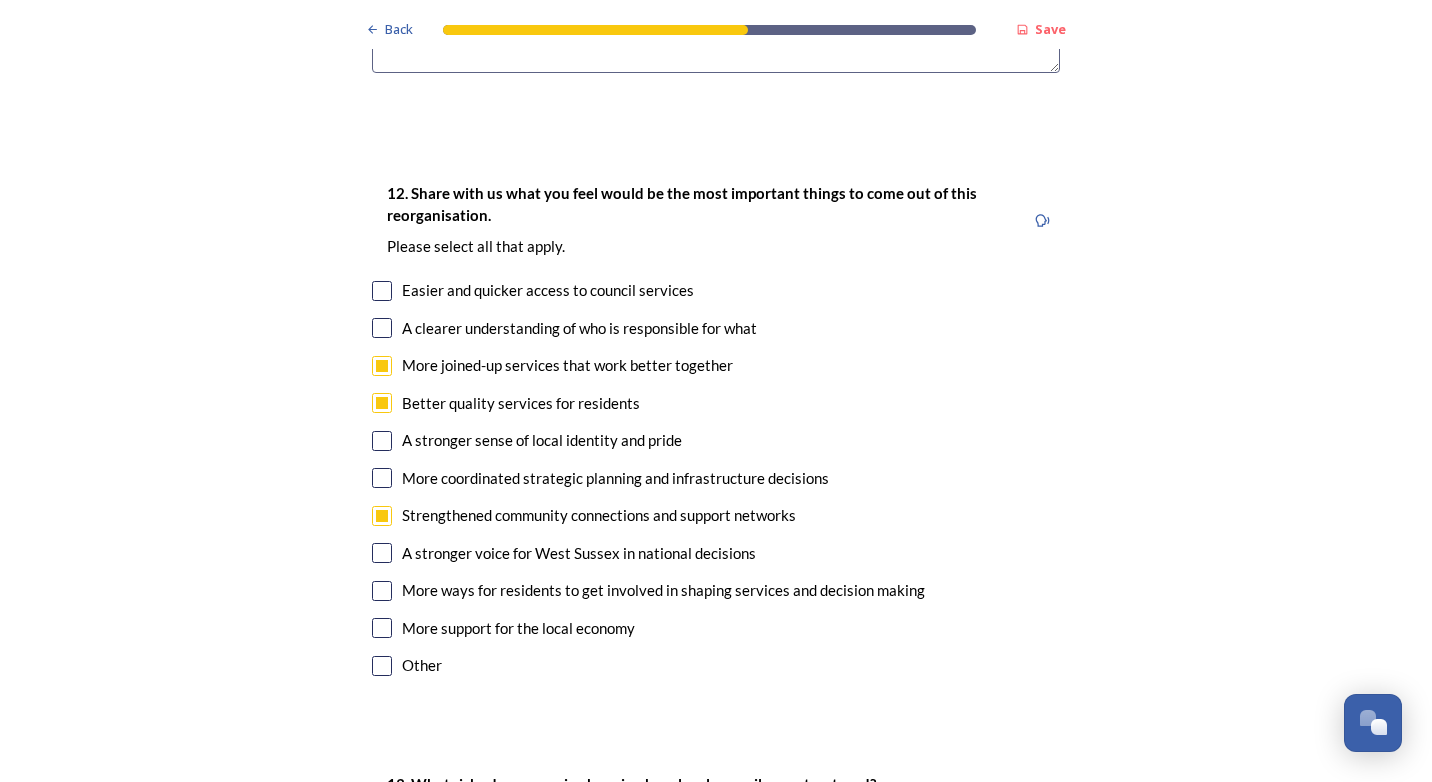 click at bounding box center (382, 478) 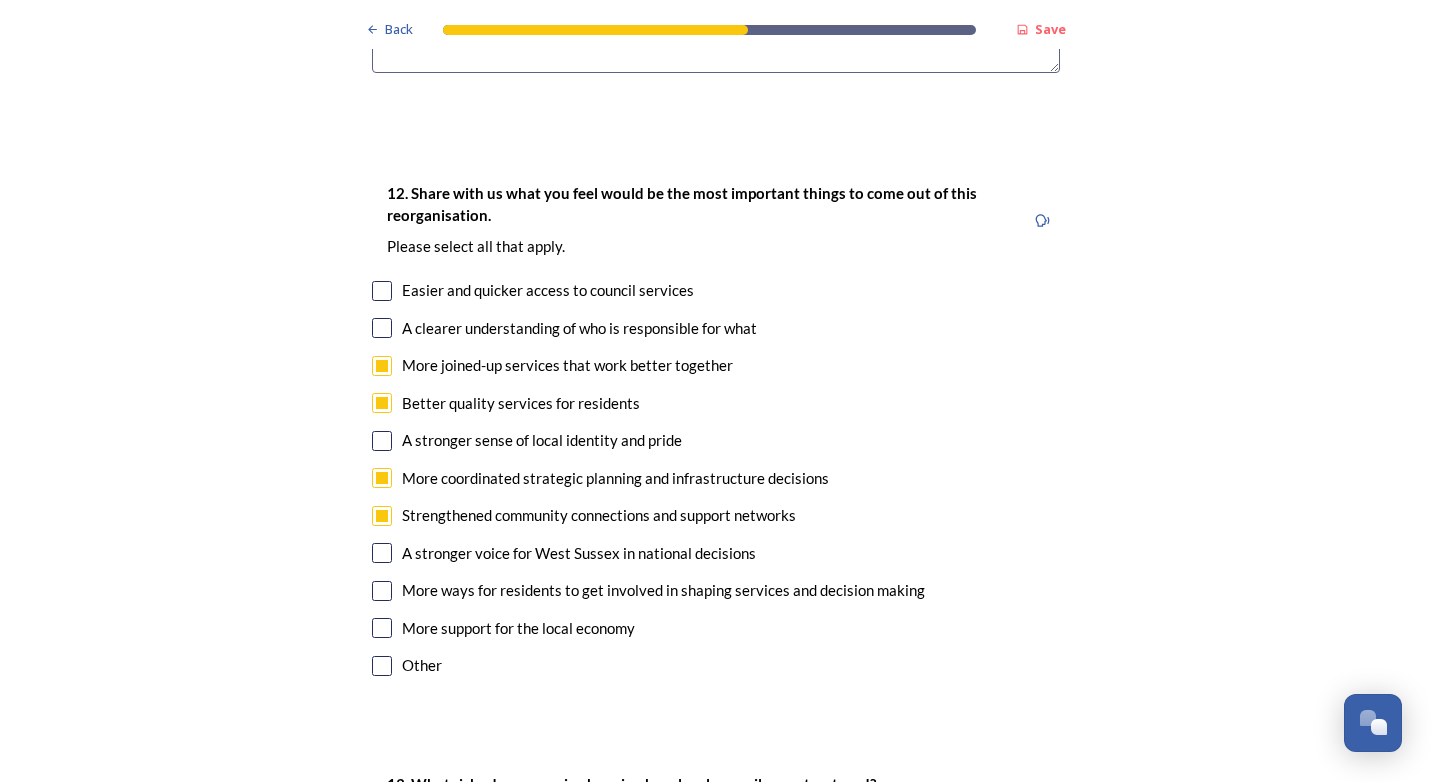 click at bounding box center [382, 441] 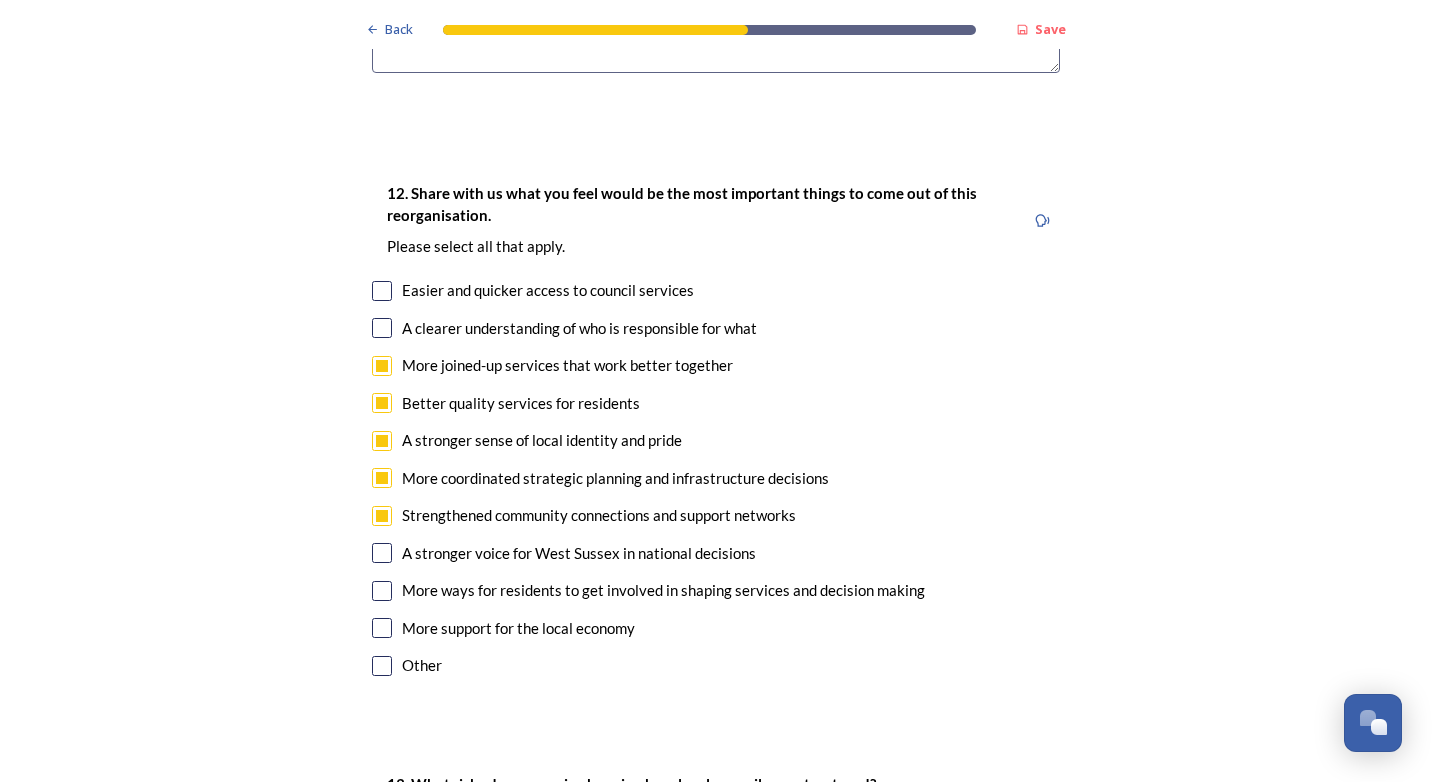 click at bounding box center [382, 291] 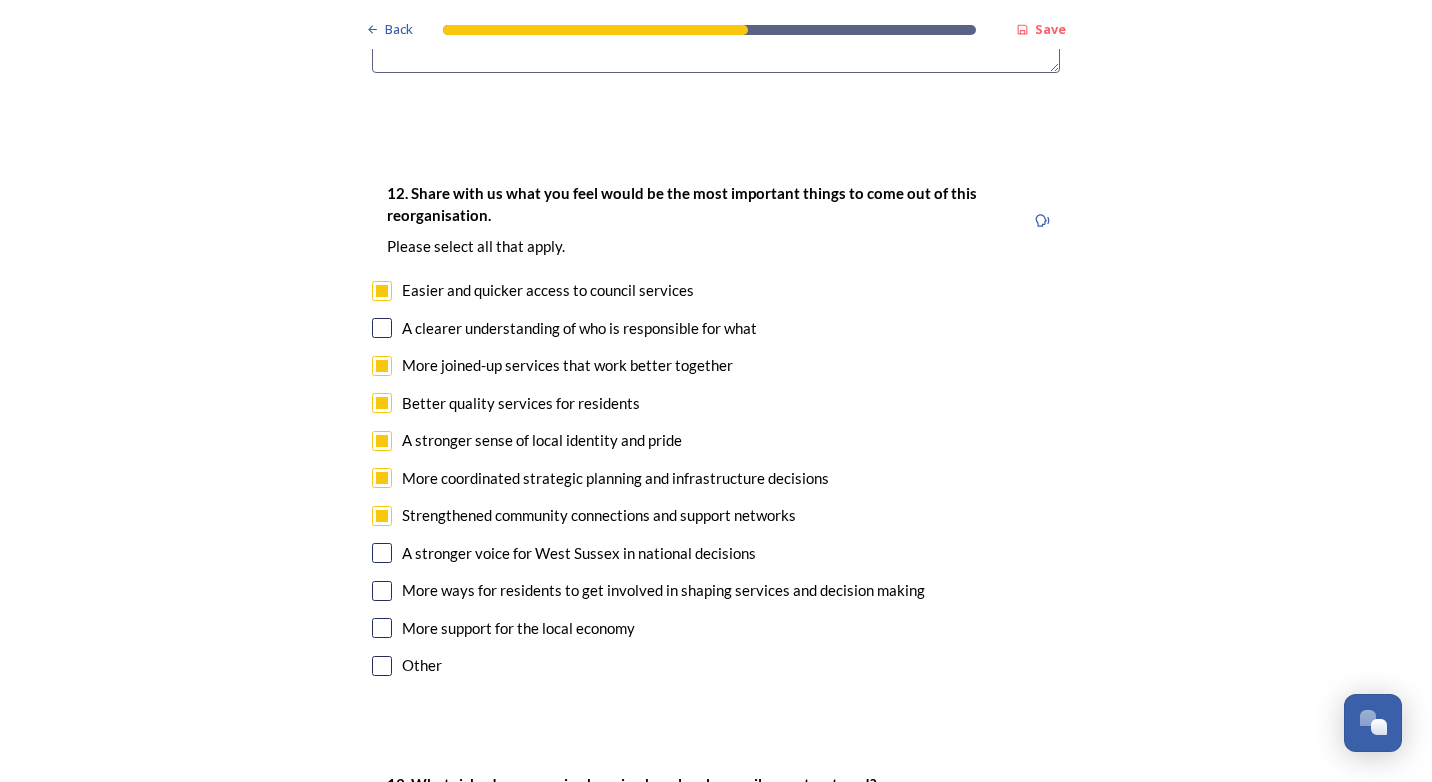 click at bounding box center (382, 628) 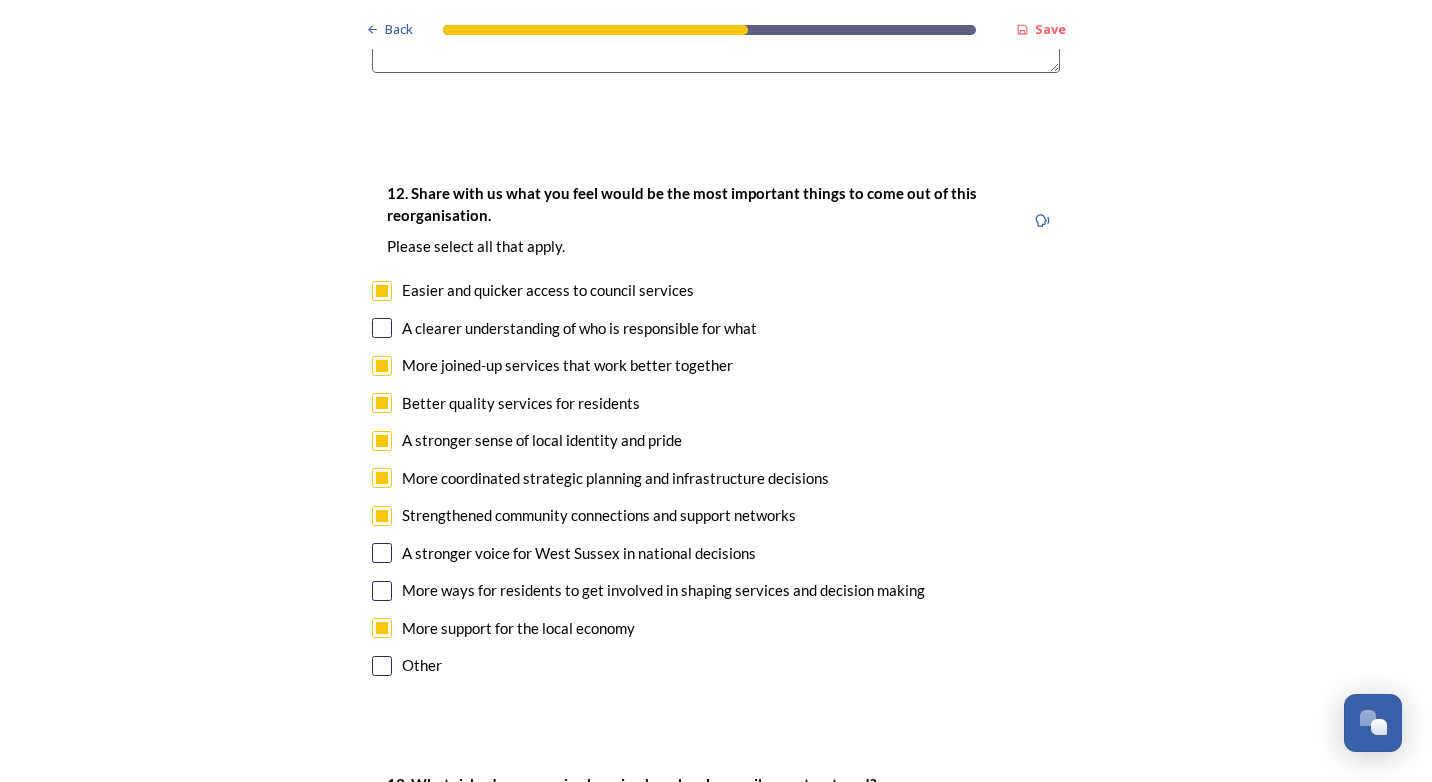 click at bounding box center [382, 591] 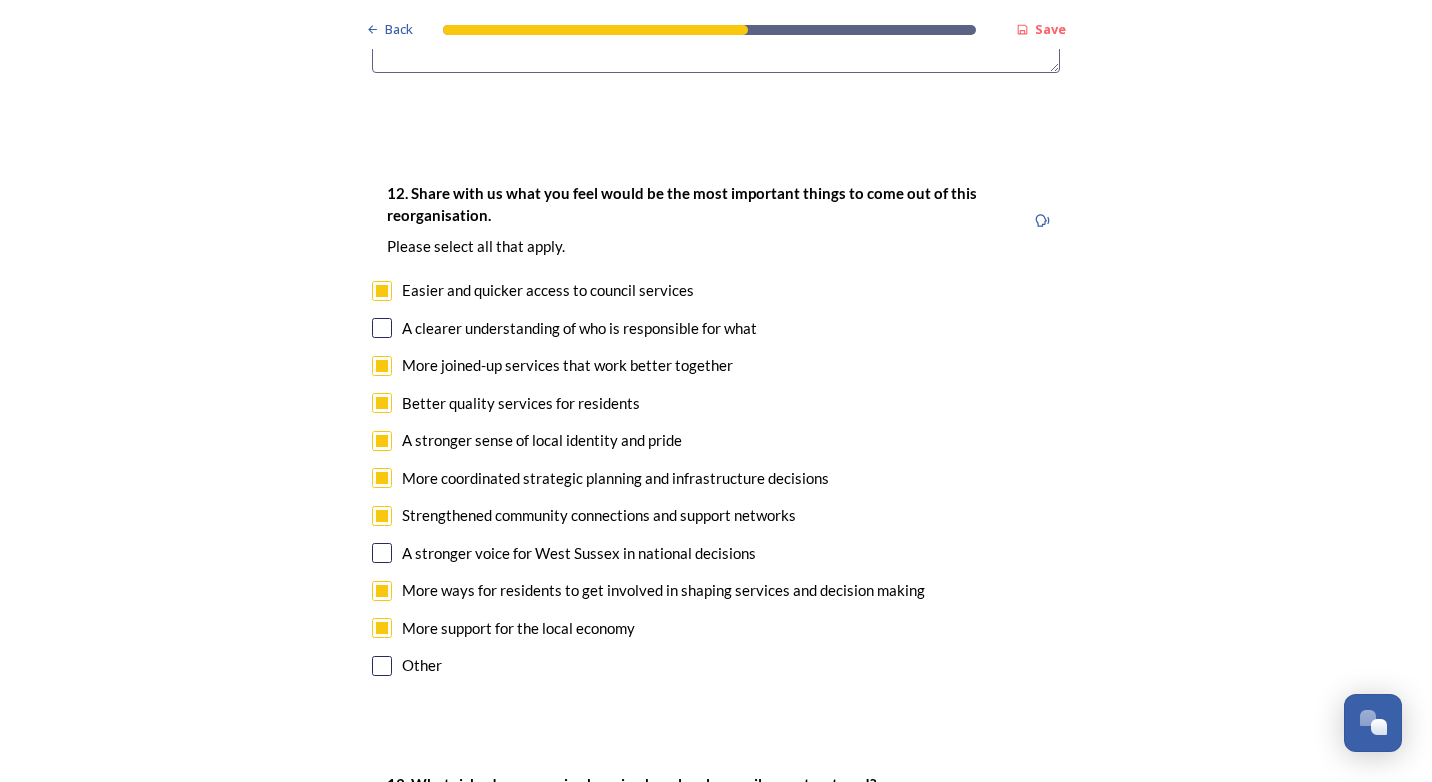 click at bounding box center (382, 553) 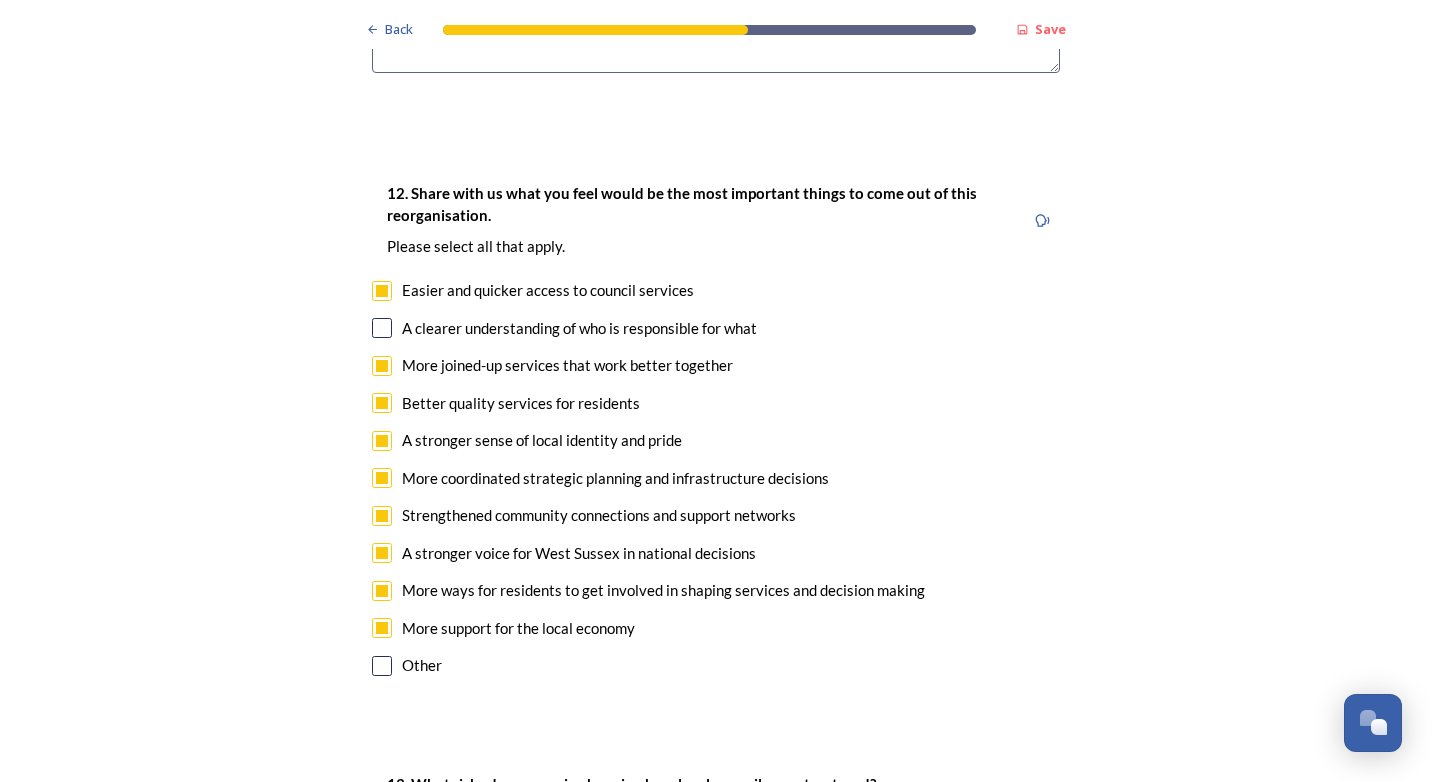 click at bounding box center (382, 328) 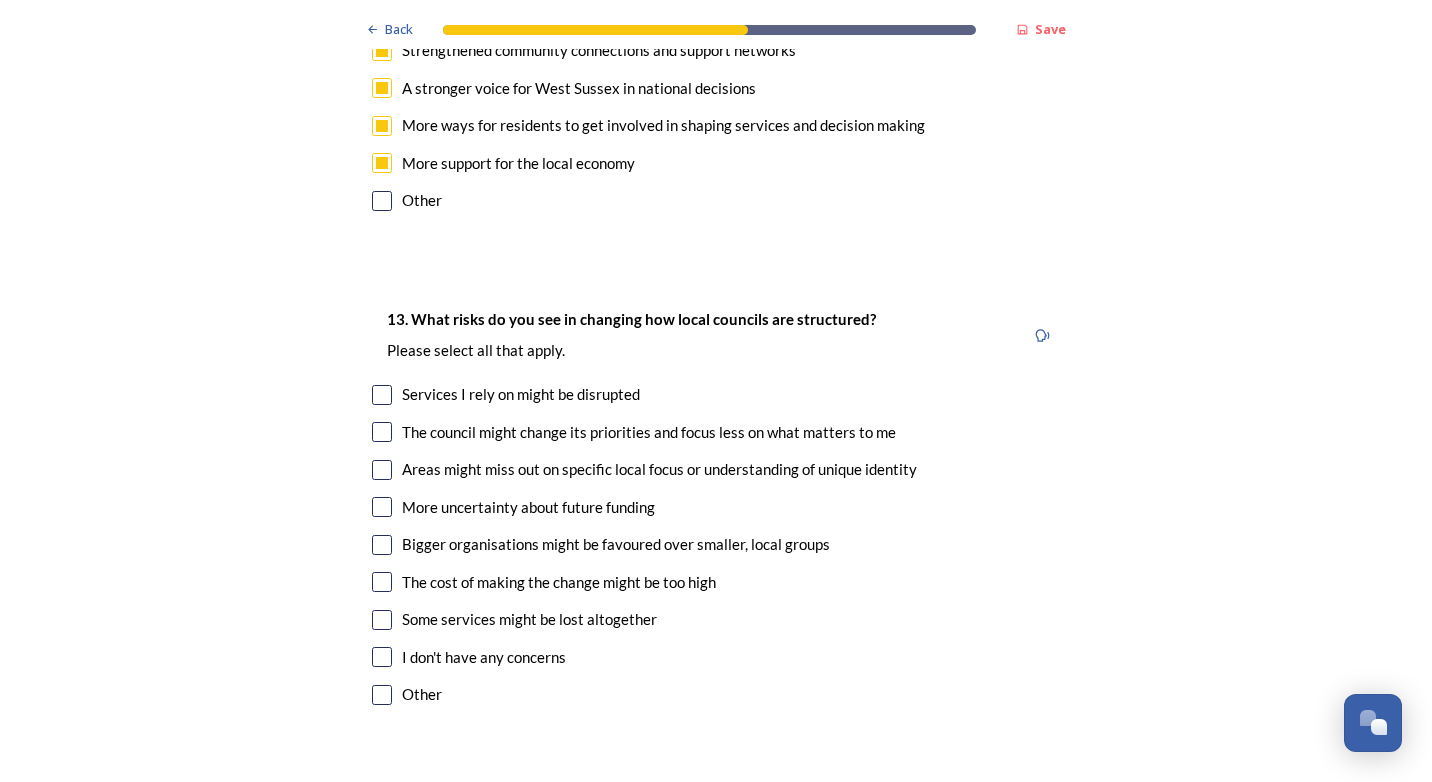 scroll, scrollTop: 4000, scrollLeft: 0, axis: vertical 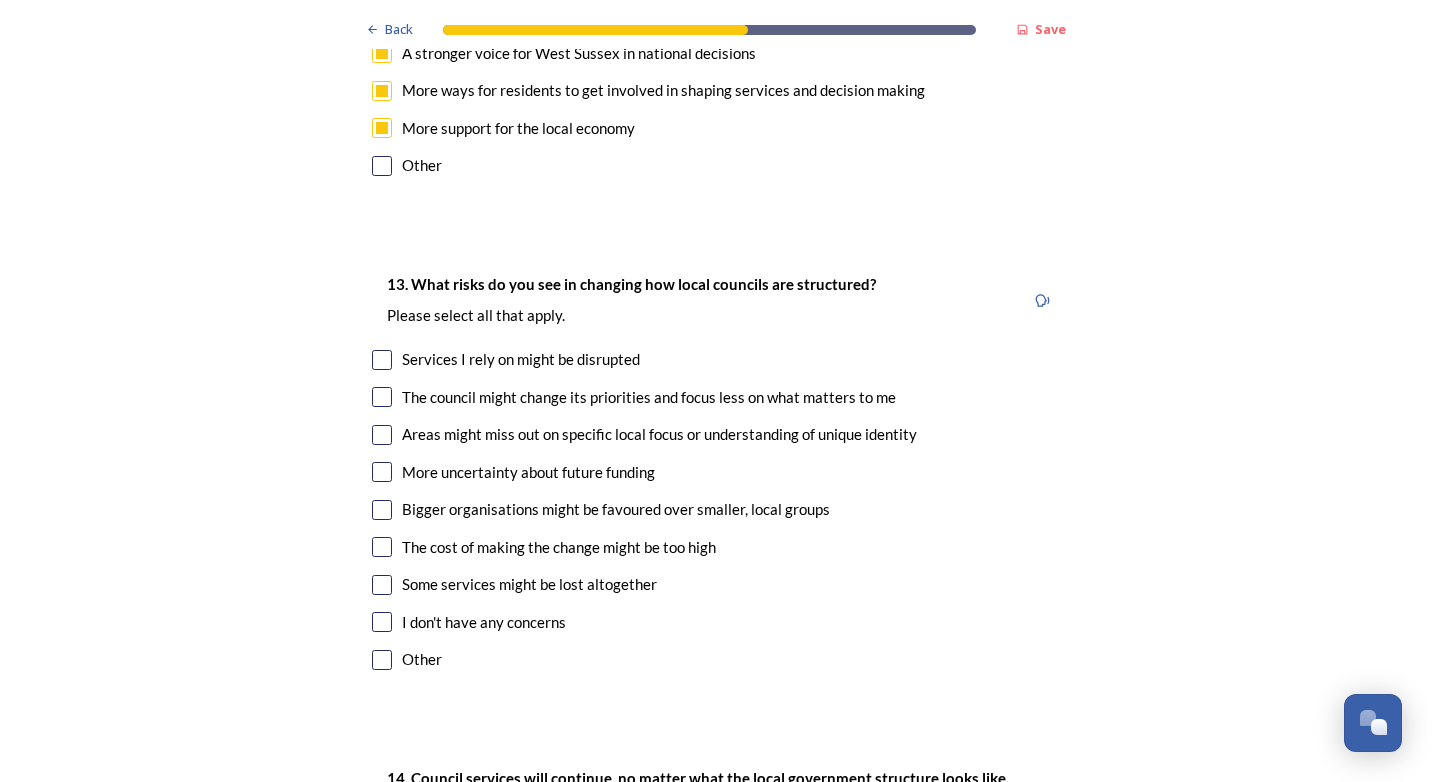 click at bounding box center (382, 435) 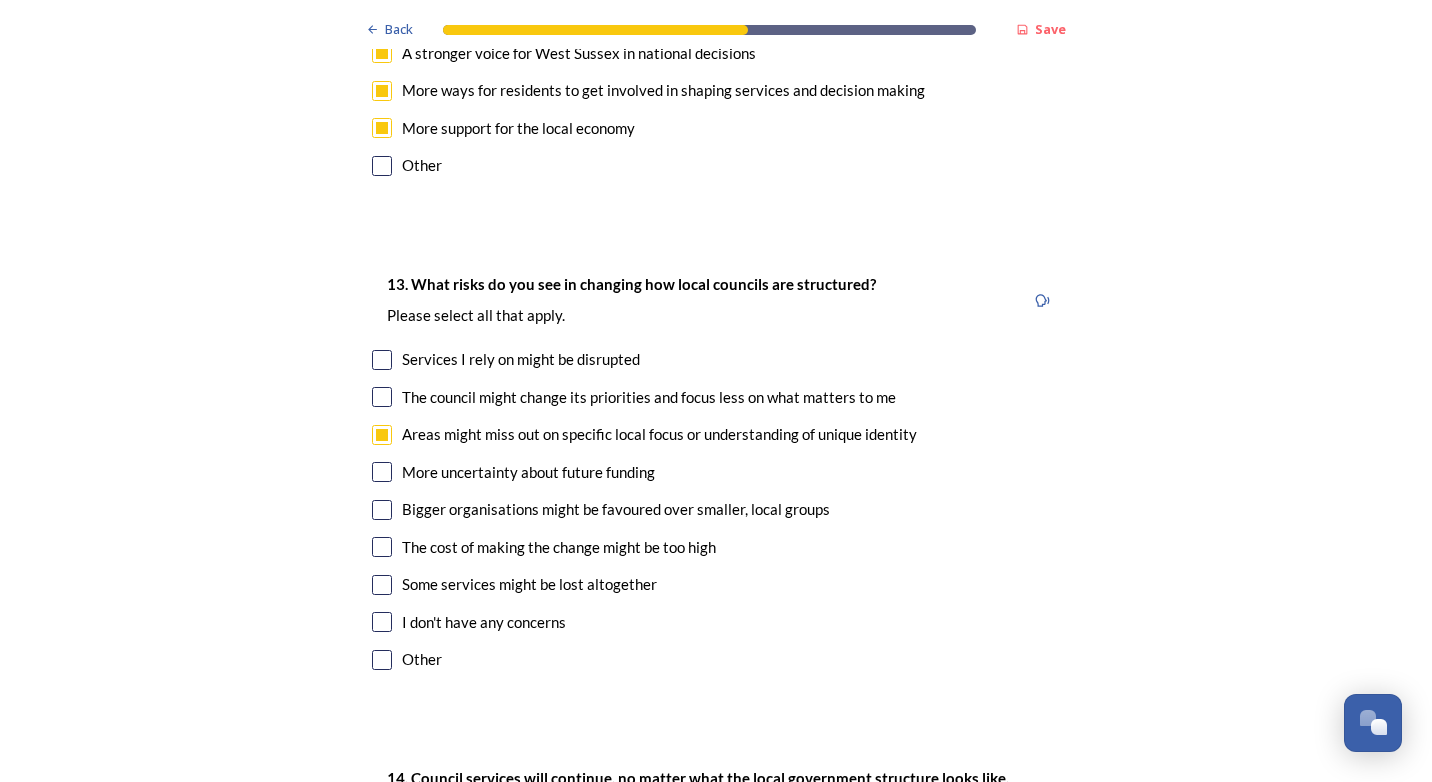 click at bounding box center (382, 585) 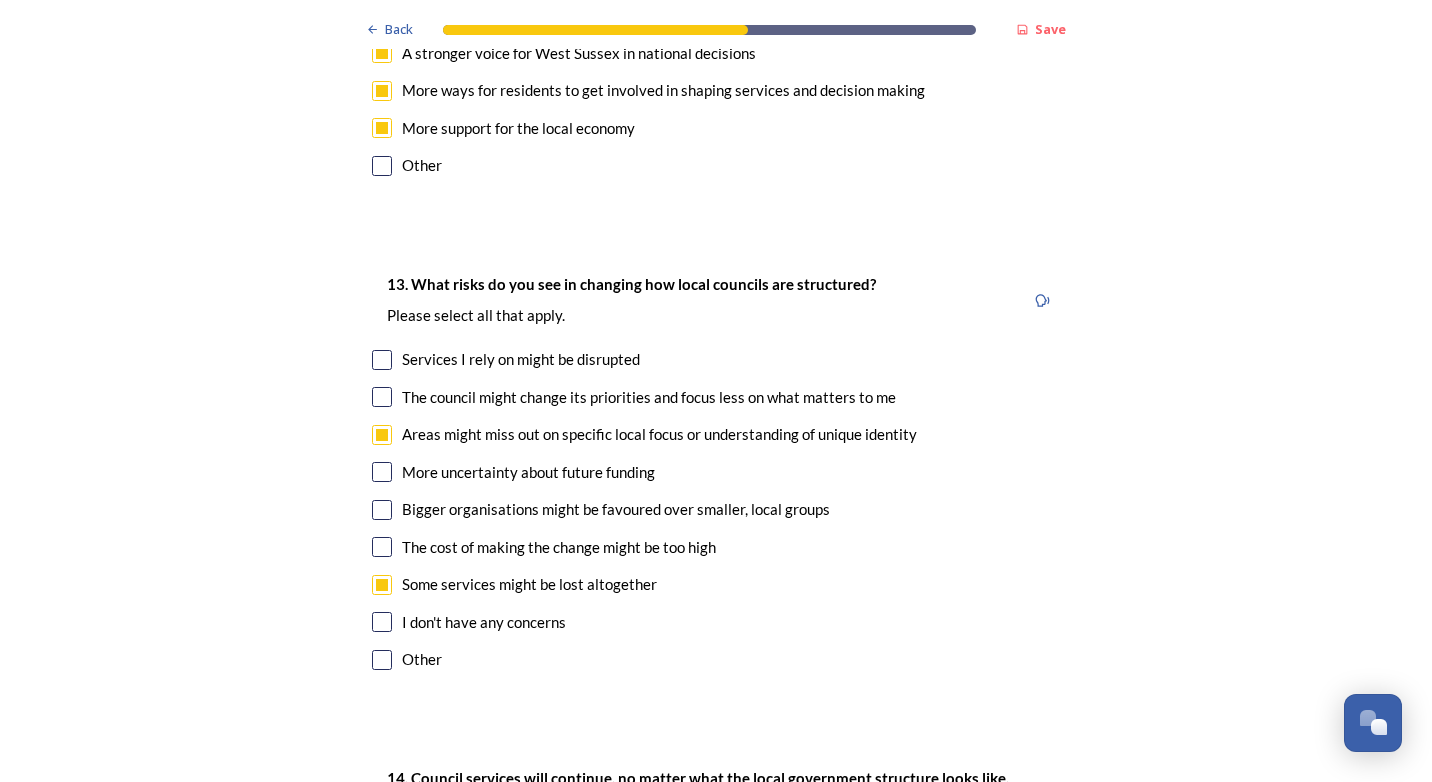 click at bounding box center [382, 397] 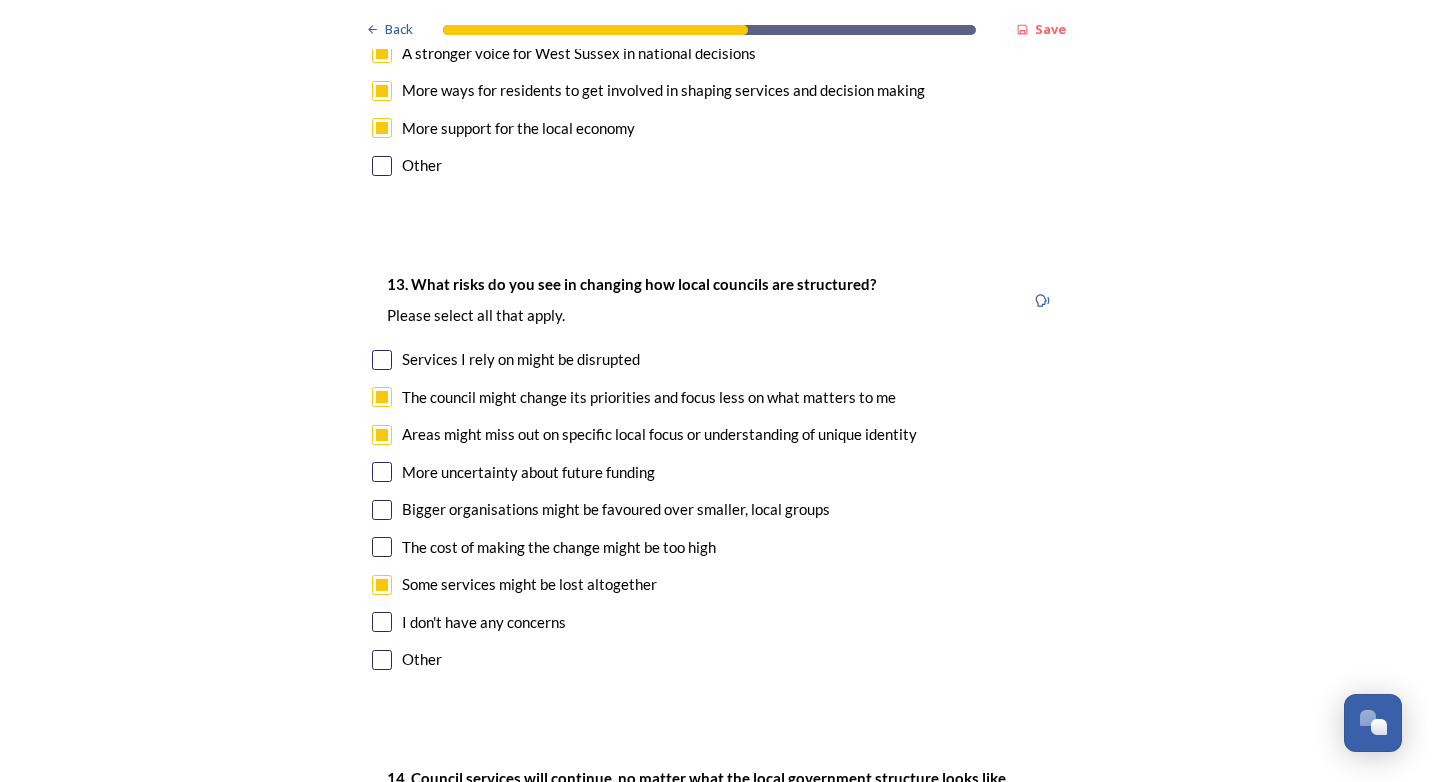 click at bounding box center (382, 510) 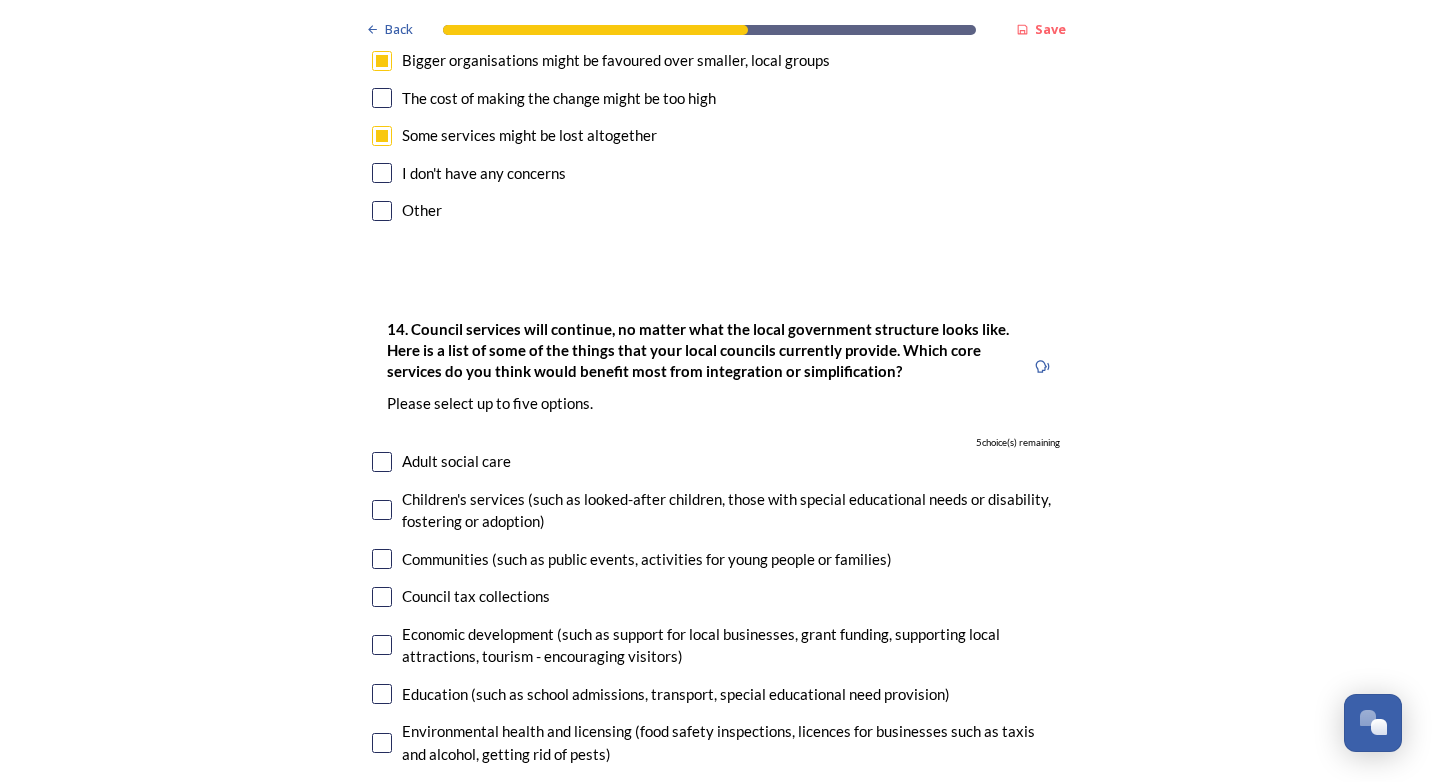 scroll, scrollTop: 4500, scrollLeft: 0, axis: vertical 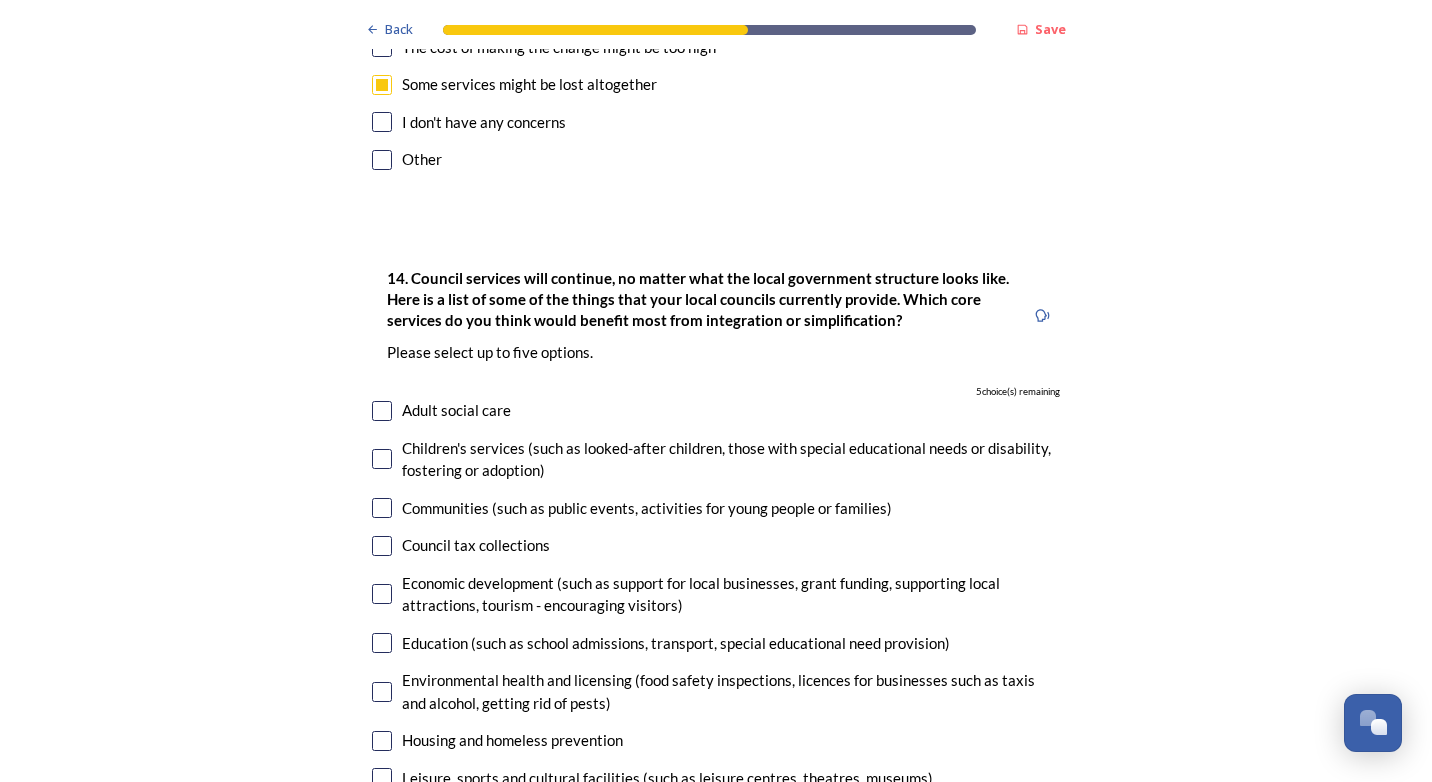 click at bounding box center [382, 459] 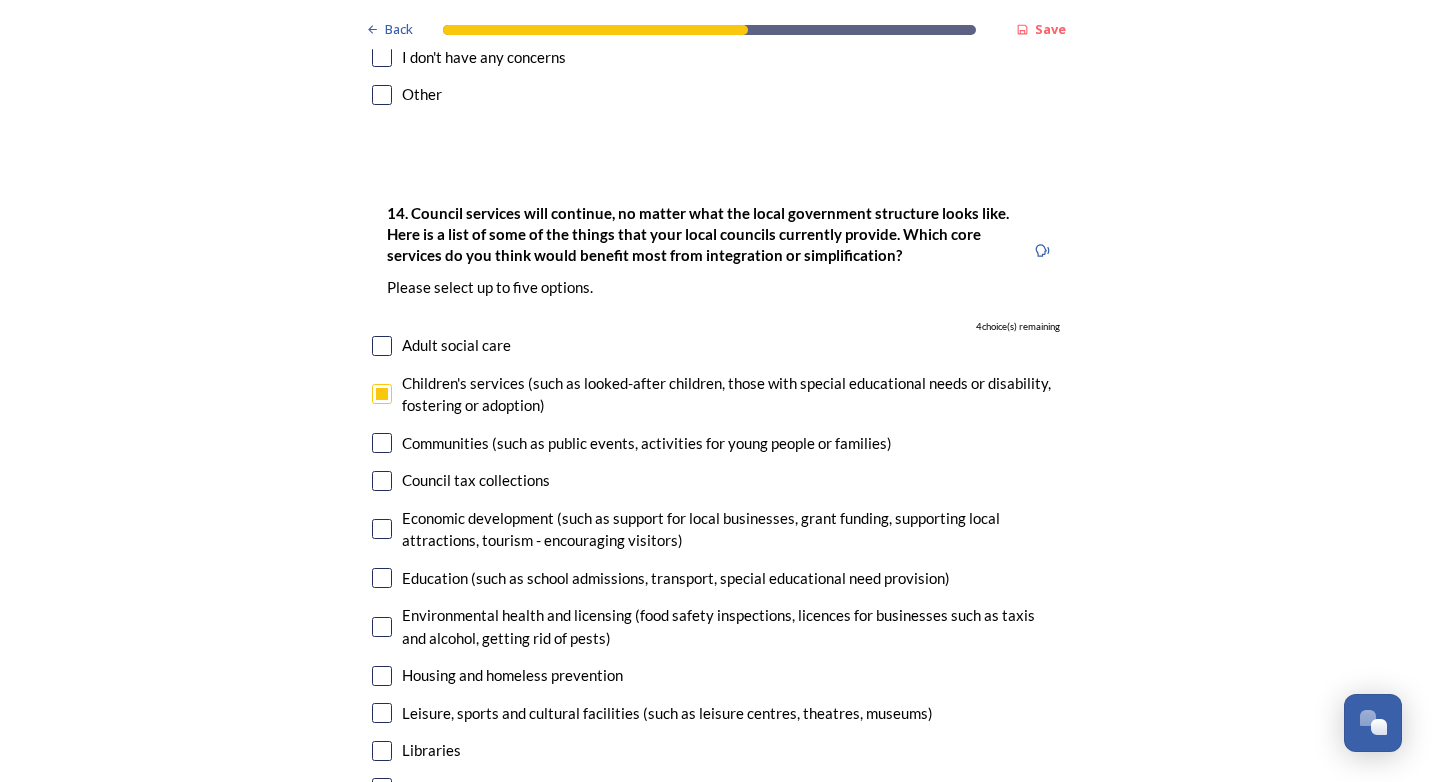 scroll, scrollTop: 4600, scrollLeft: 0, axis: vertical 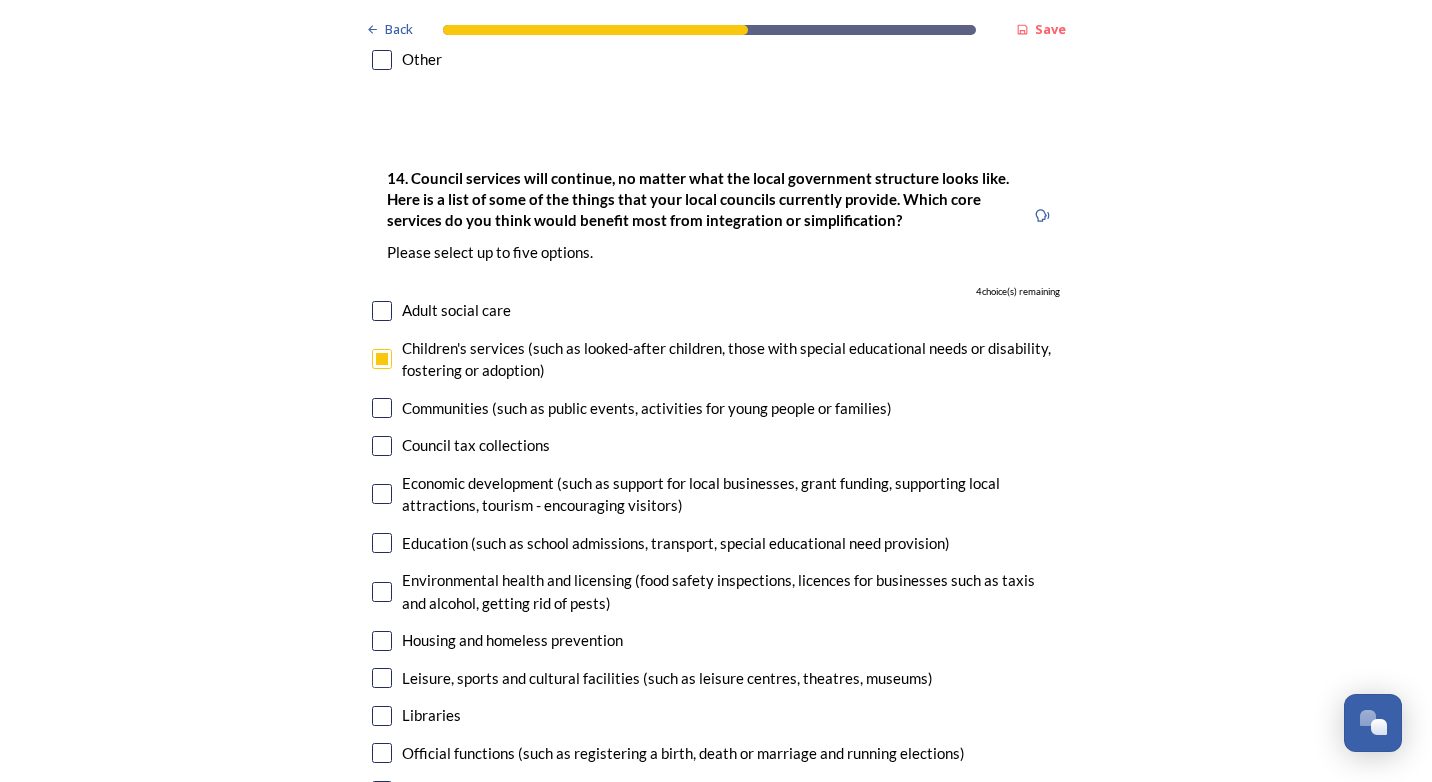 click at bounding box center [382, 543] 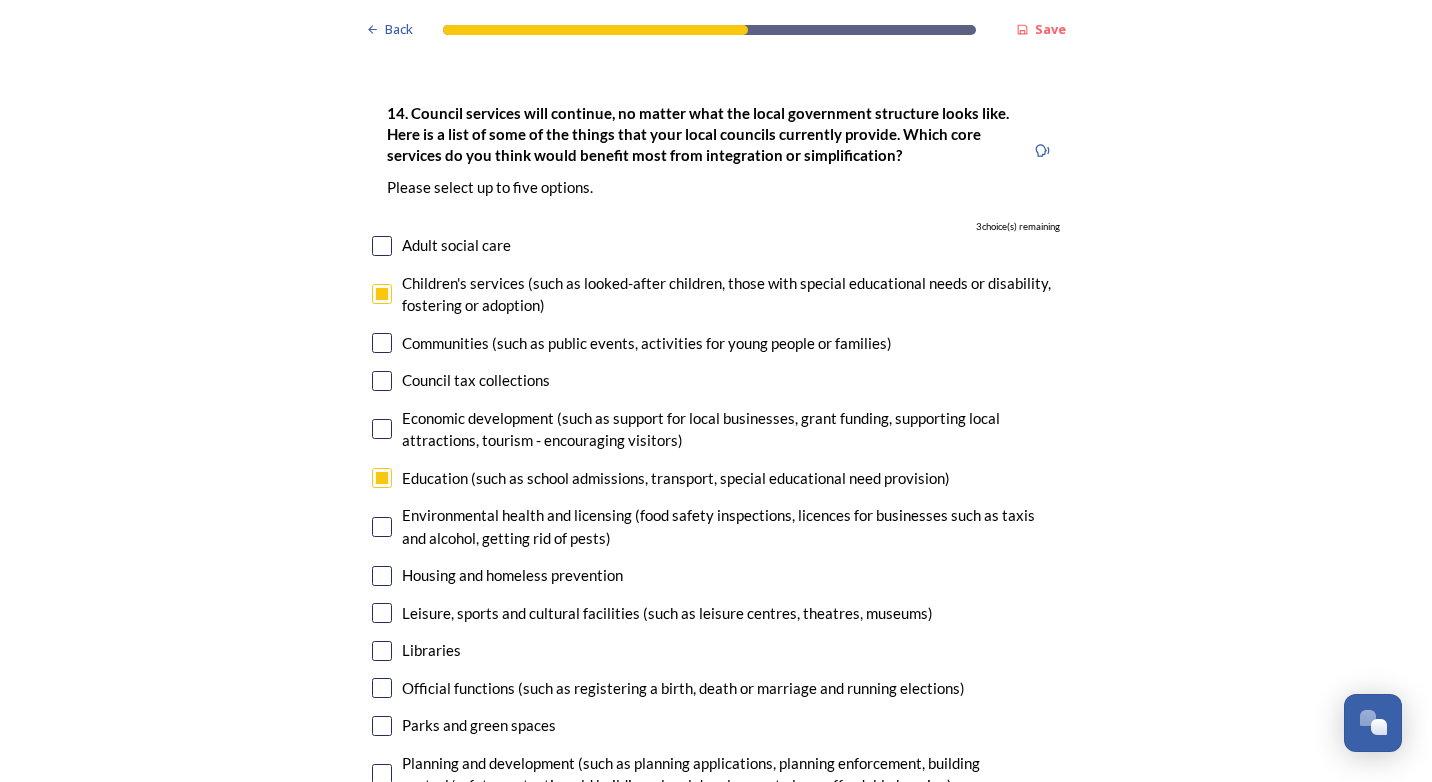scroll, scrollTop: 4700, scrollLeft: 0, axis: vertical 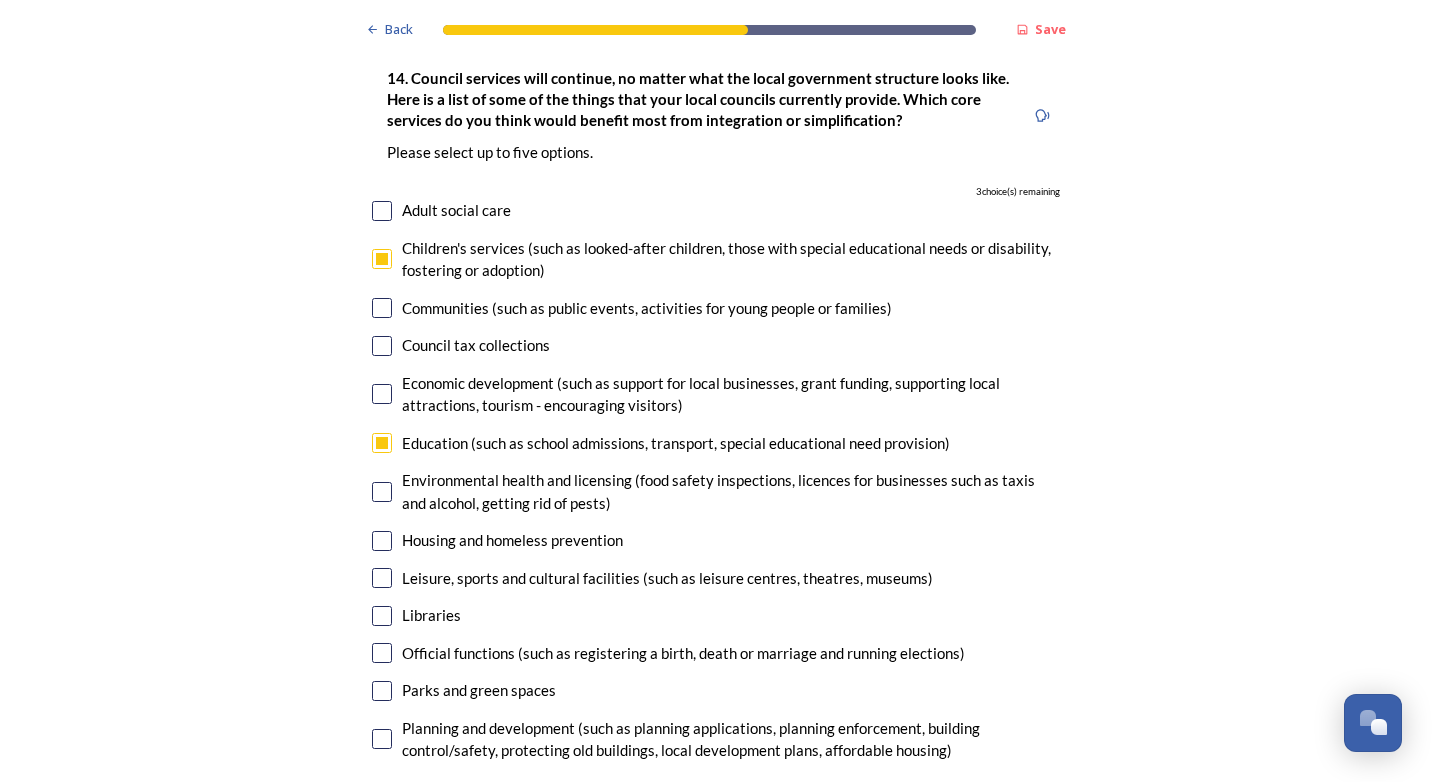 click at bounding box center (382, 541) 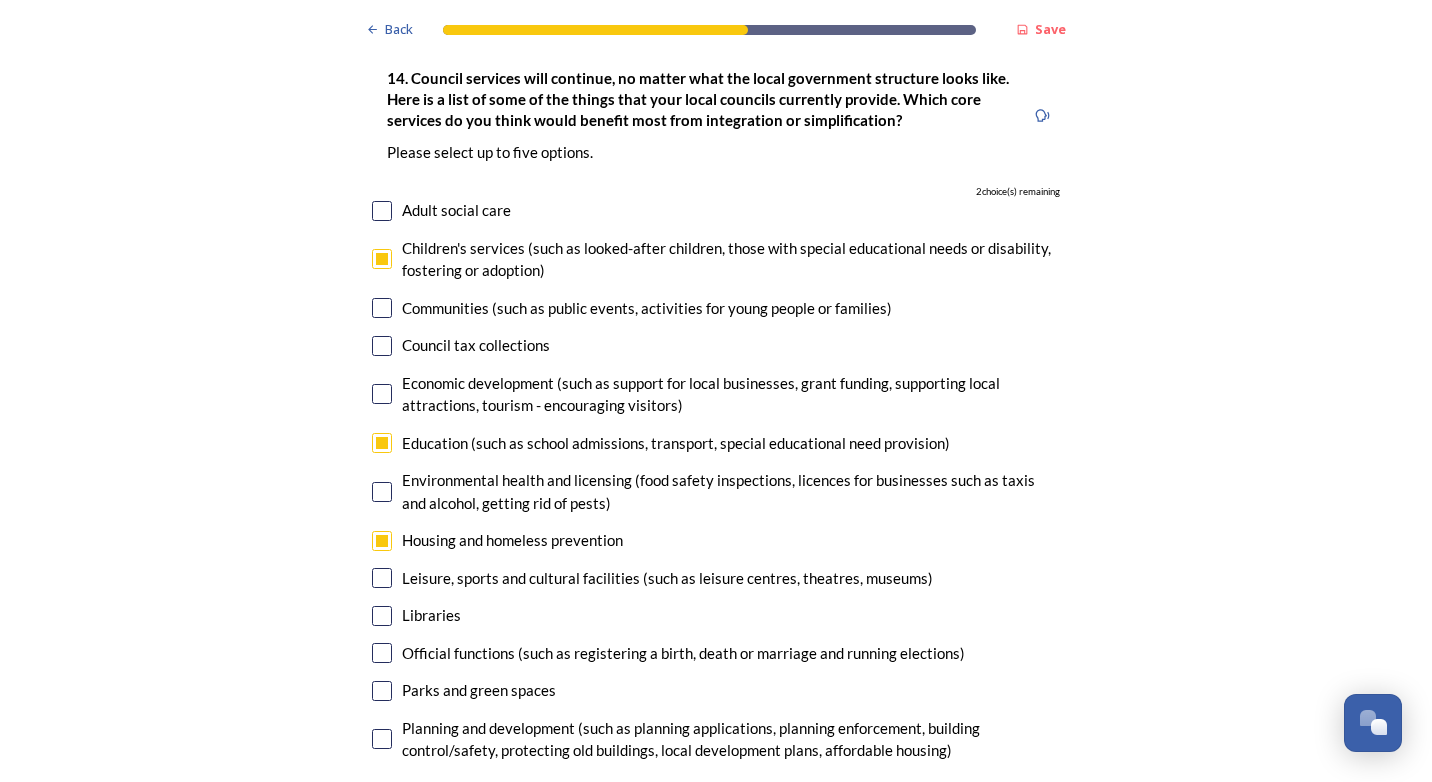 click at bounding box center (382, 578) 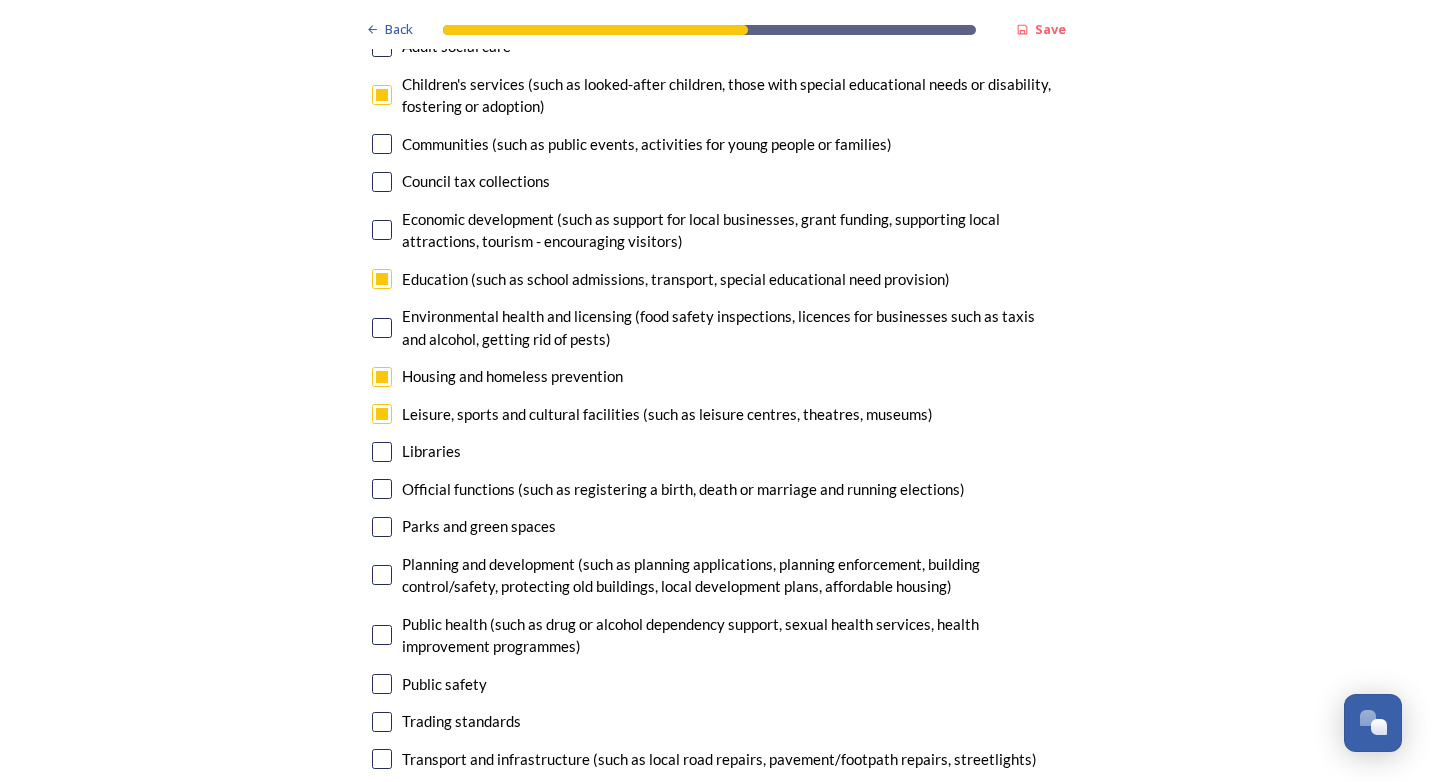 scroll, scrollTop: 4900, scrollLeft: 0, axis: vertical 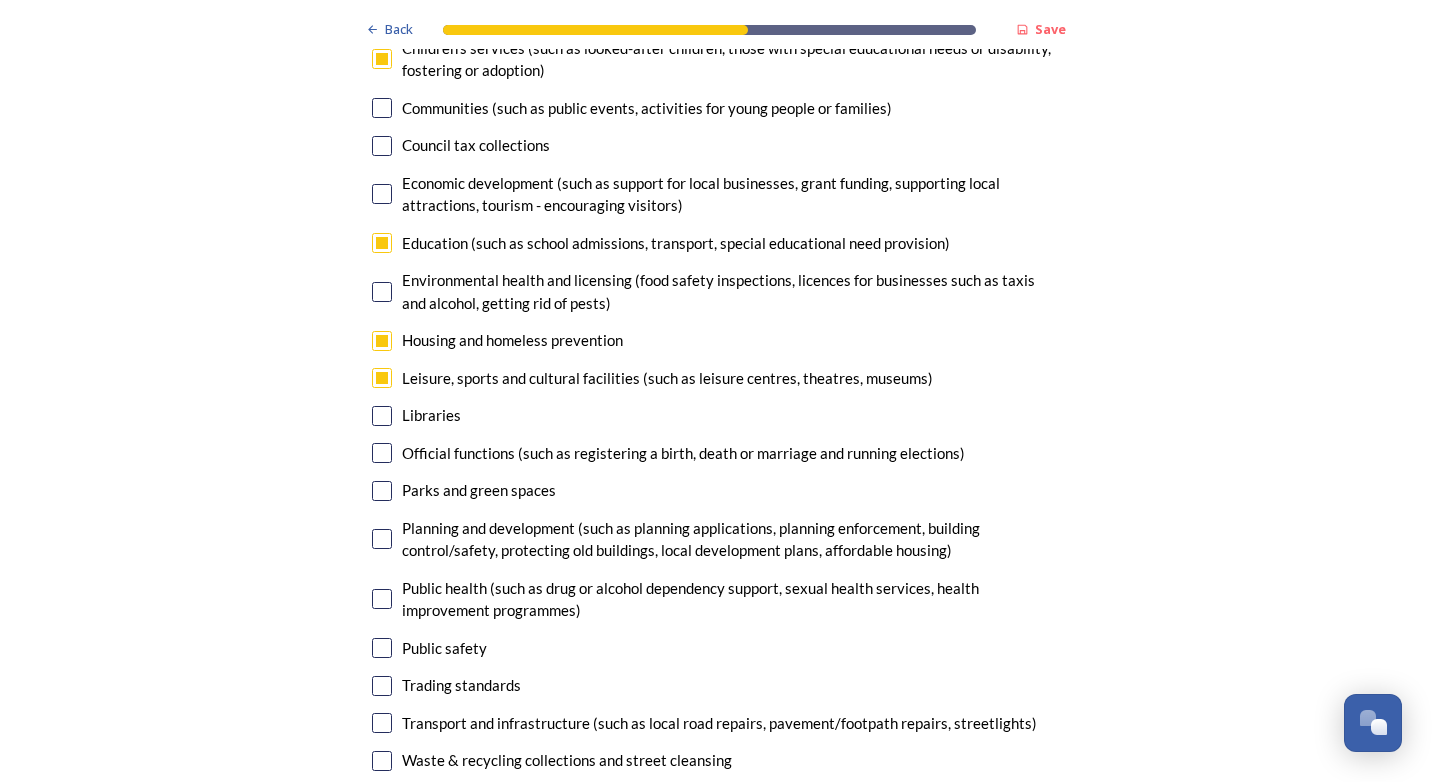click at bounding box center (382, 599) 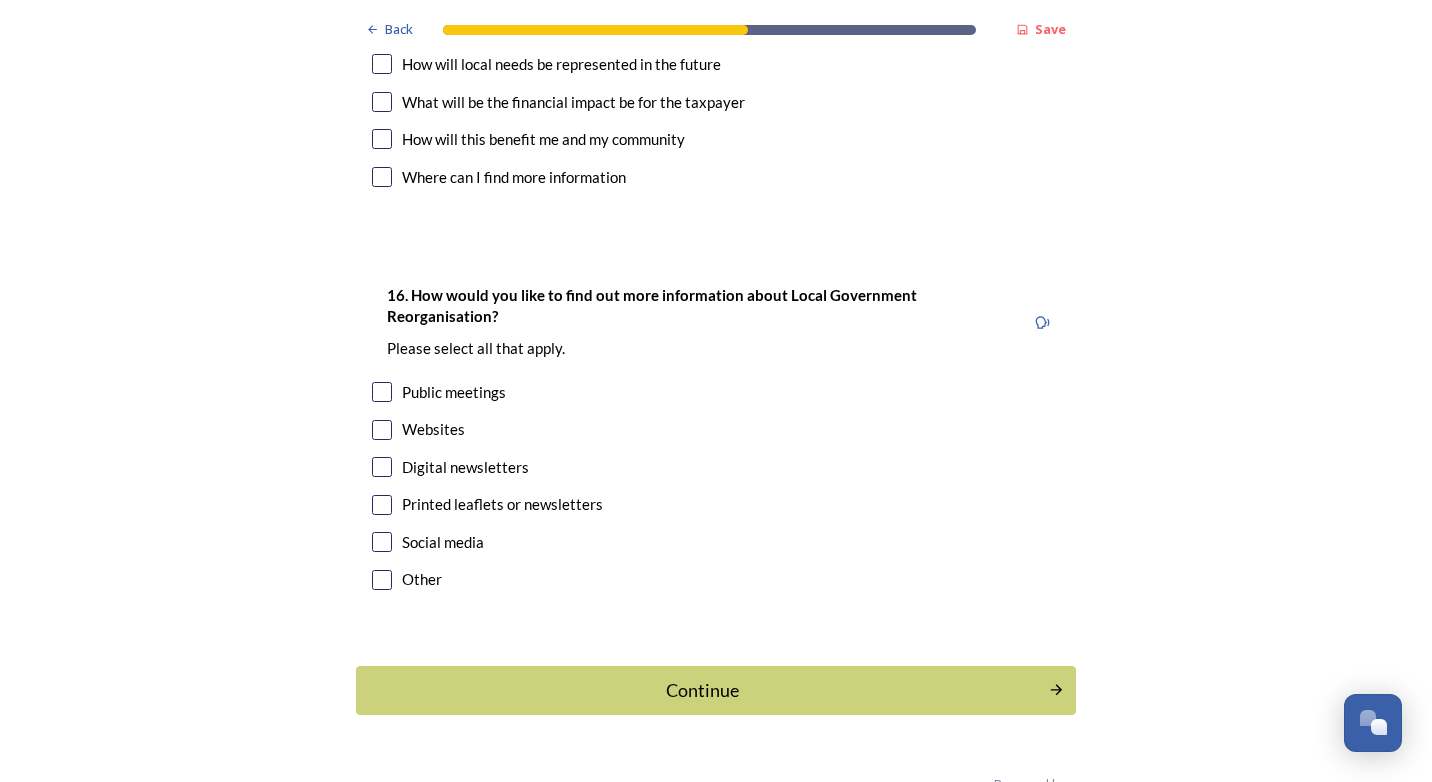 scroll, scrollTop: 6102, scrollLeft: 0, axis: vertical 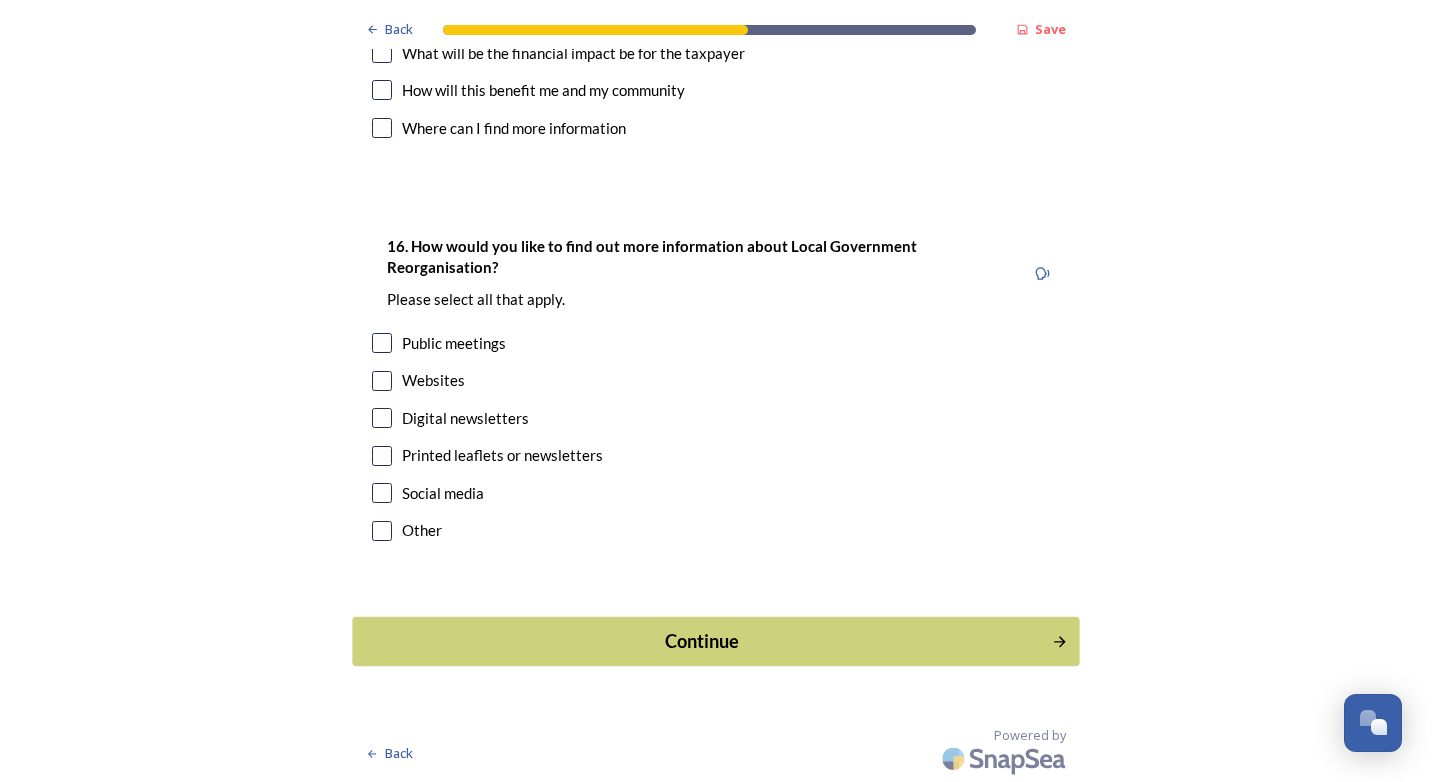 click on "Continue" at bounding box center [702, 641] 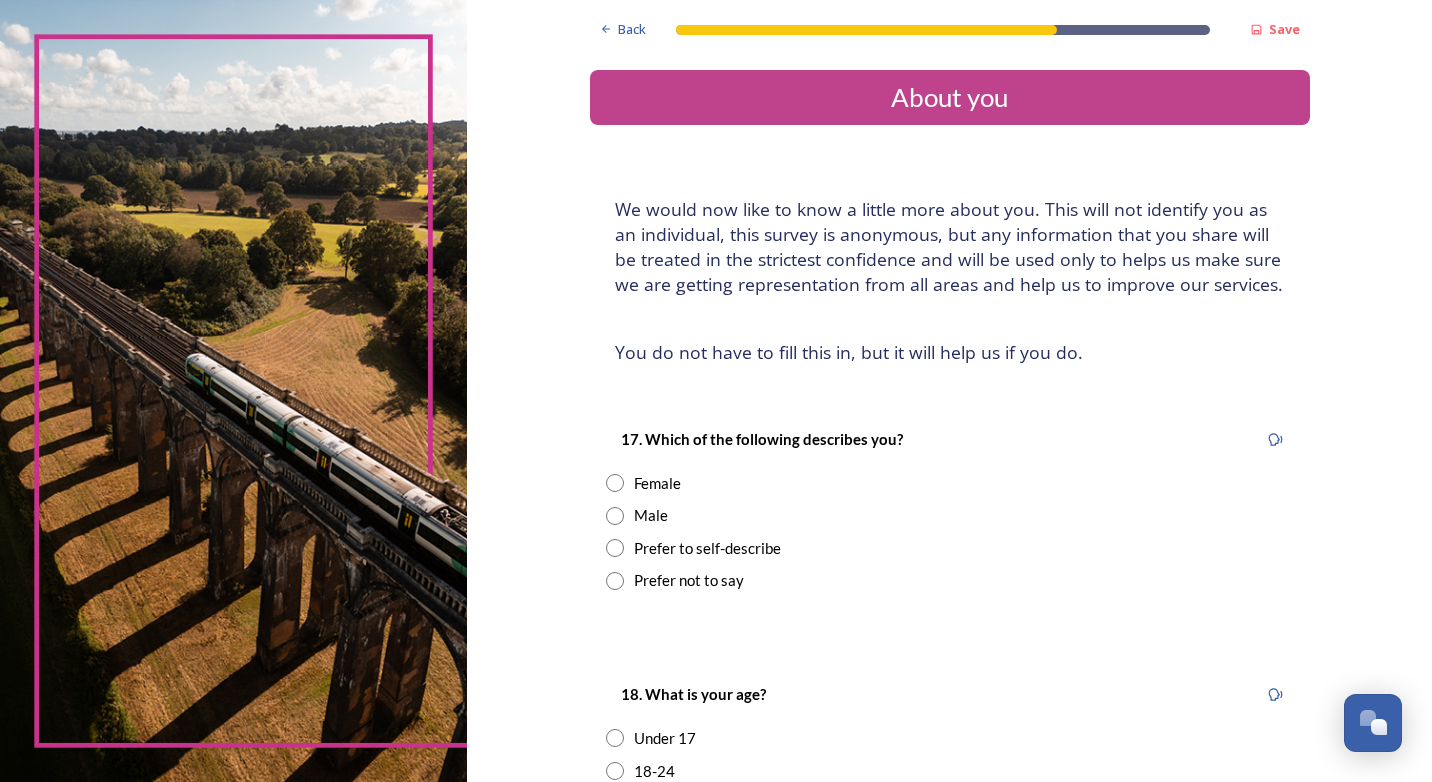 click at bounding box center (615, 483) 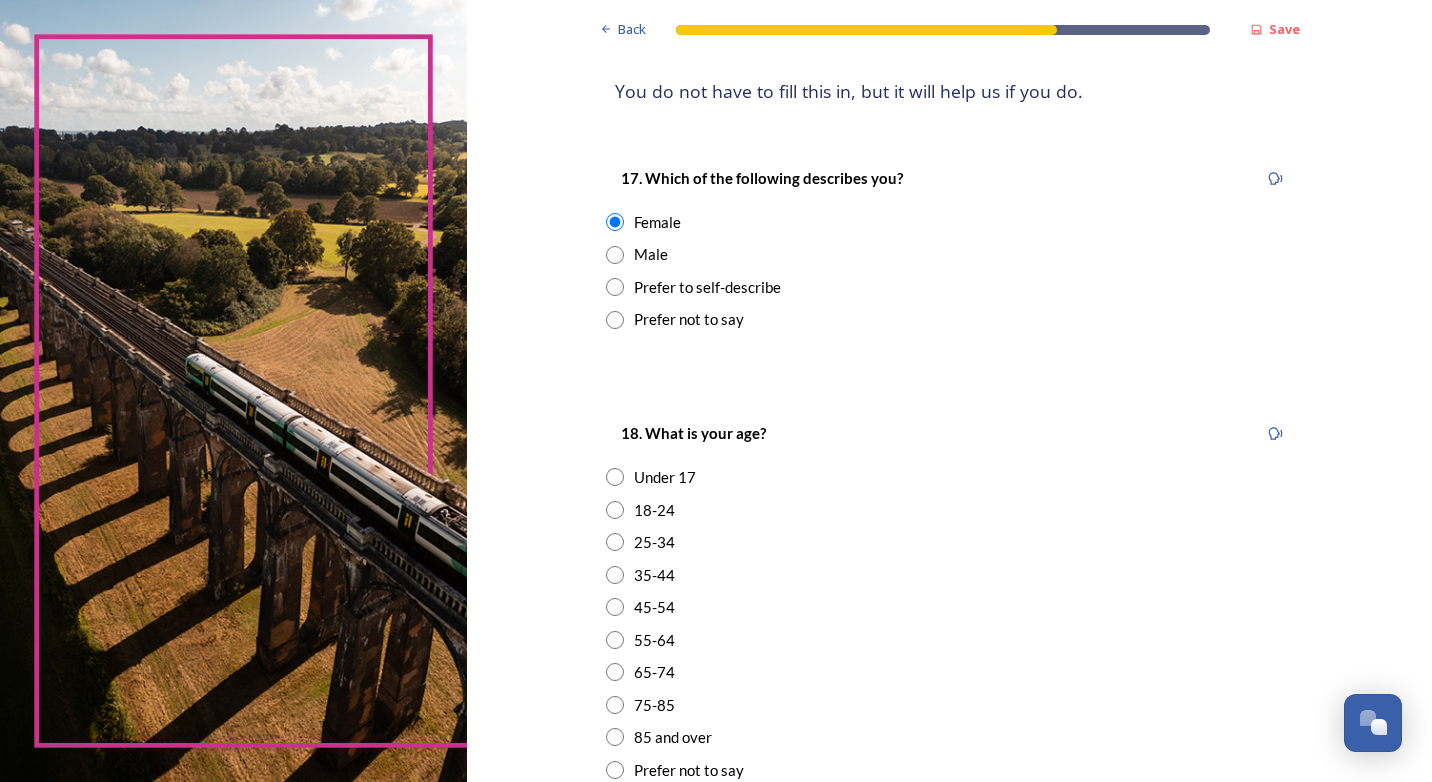 scroll, scrollTop: 300, scrollLeft: 0, axis: vertical 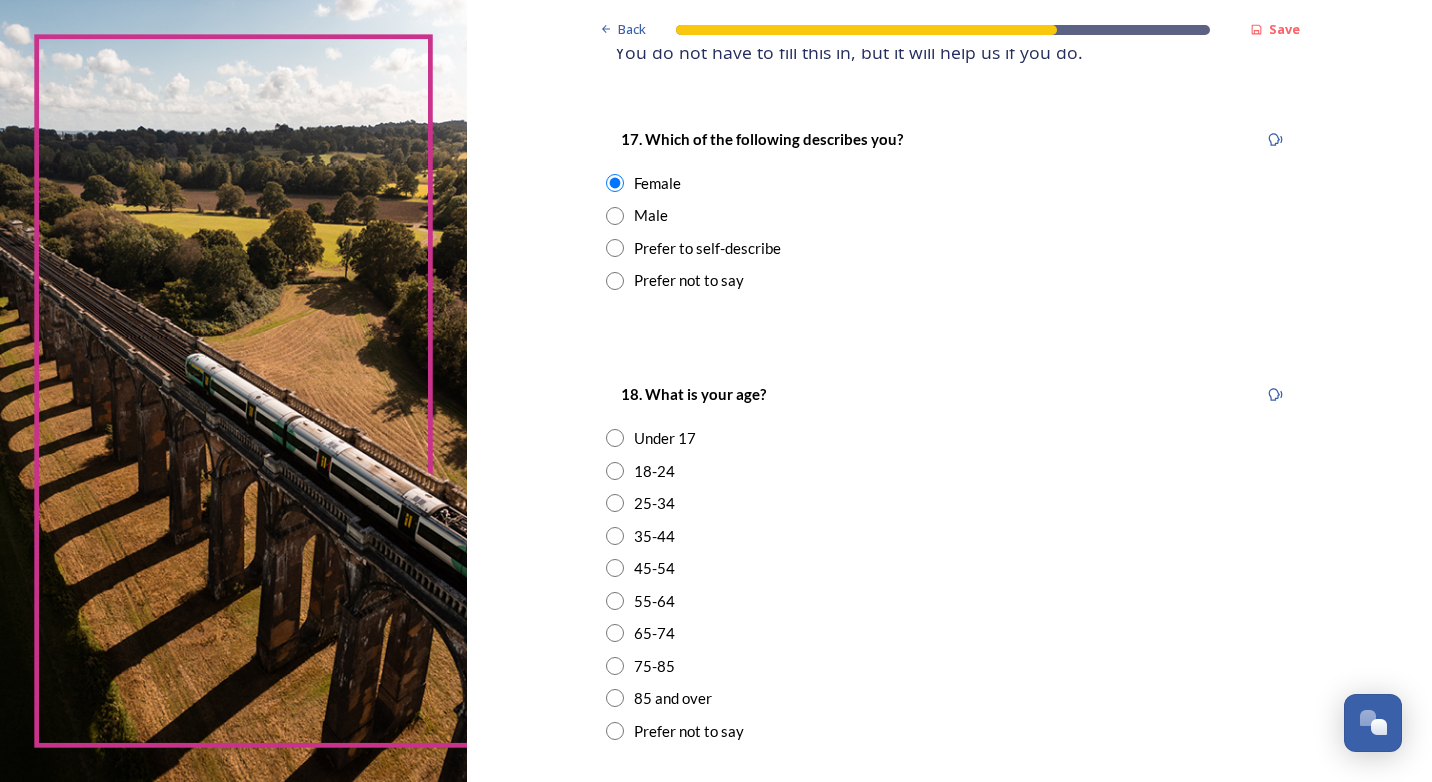 click at bounding box center [615, 503] 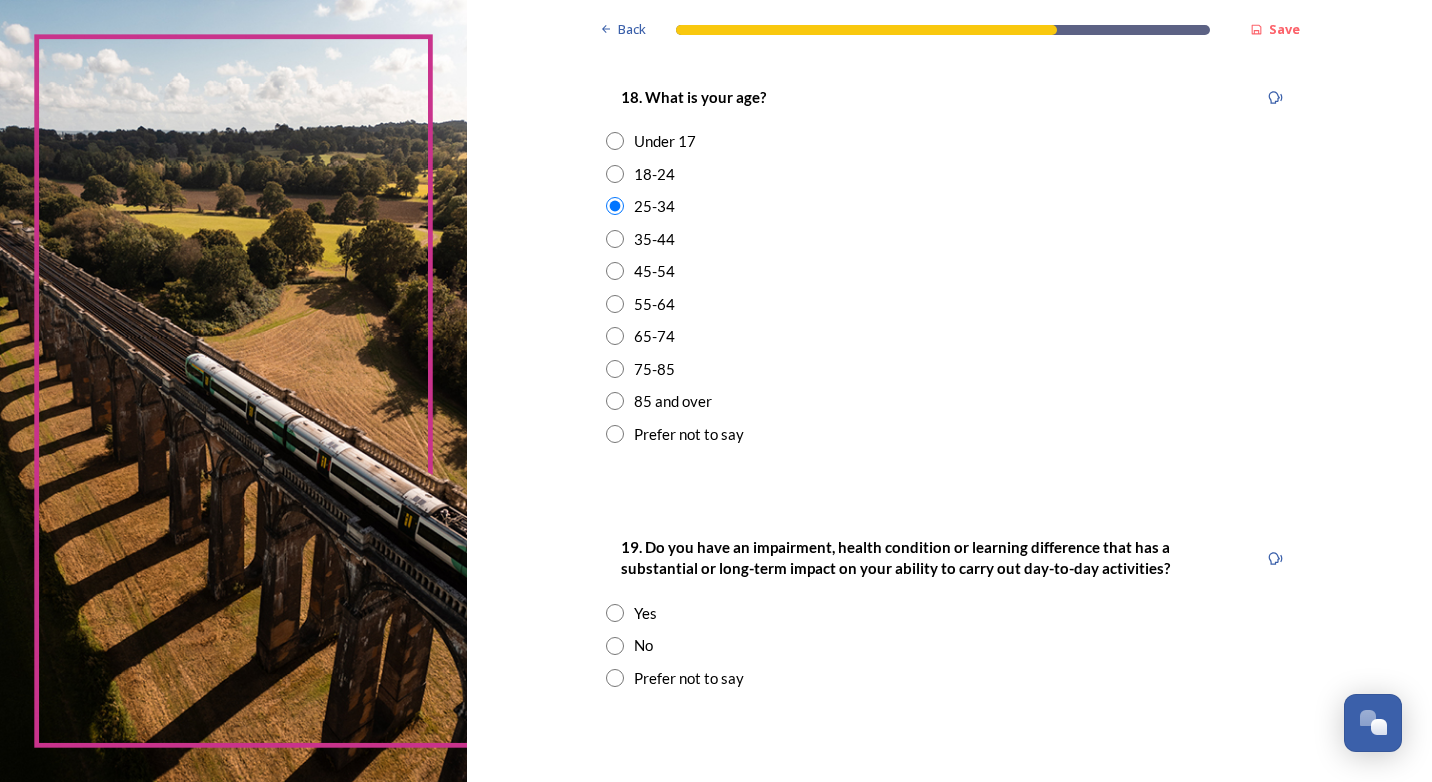 scroll, scrollTop: 600, scrollLeft: 0, axis: vertical 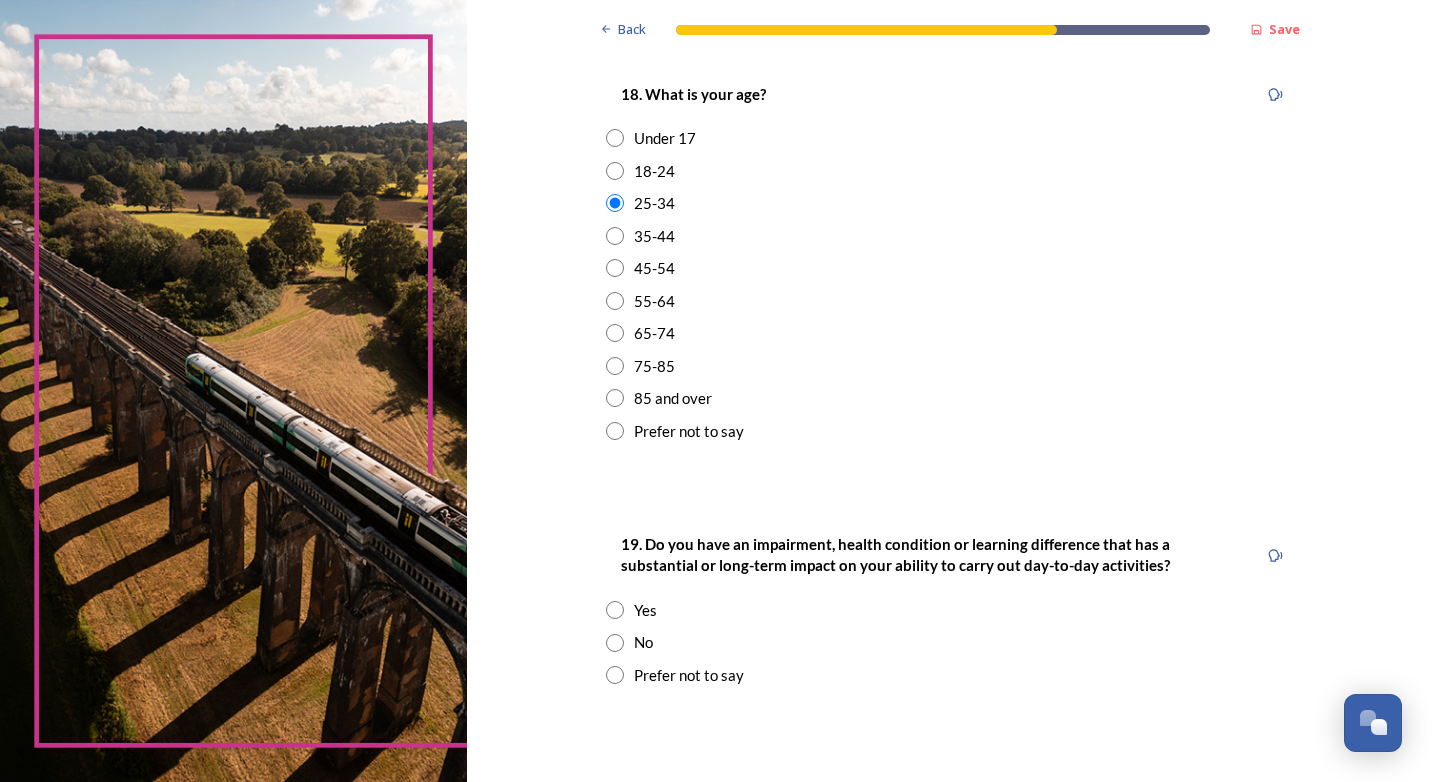 click at bounding box center (615, 643) 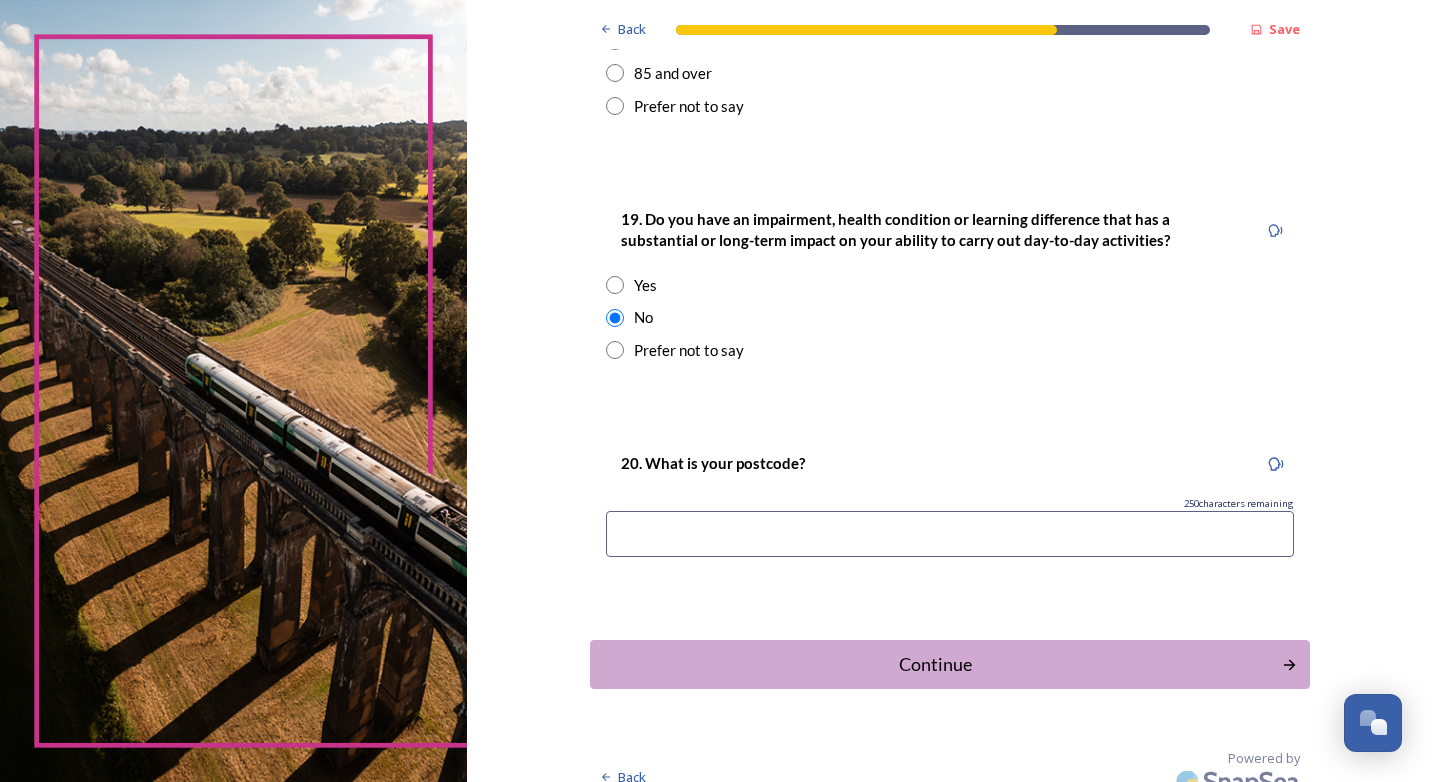 scroll, scrollTop: 948, scrollLeft: 0, axis: vertical 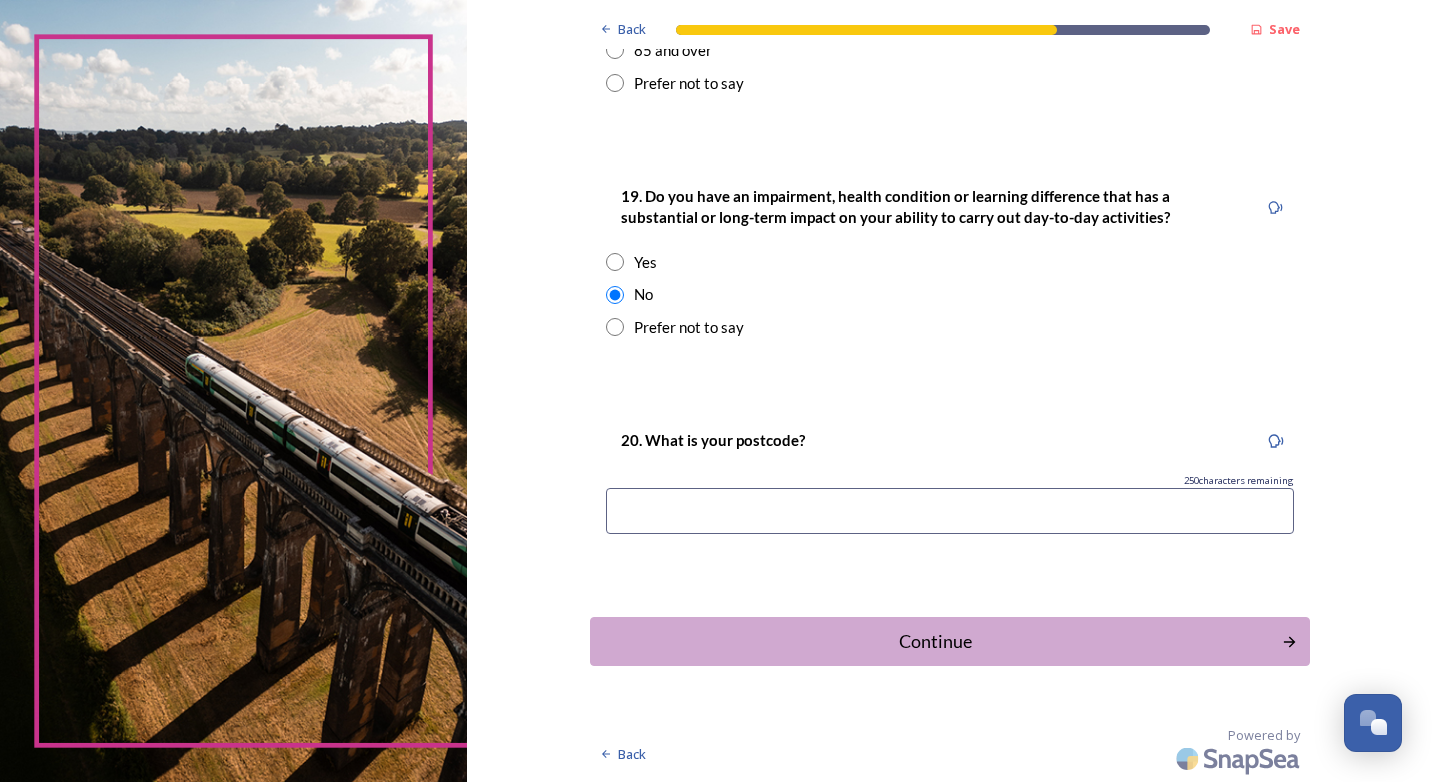 click at bounding box center [950, 511] 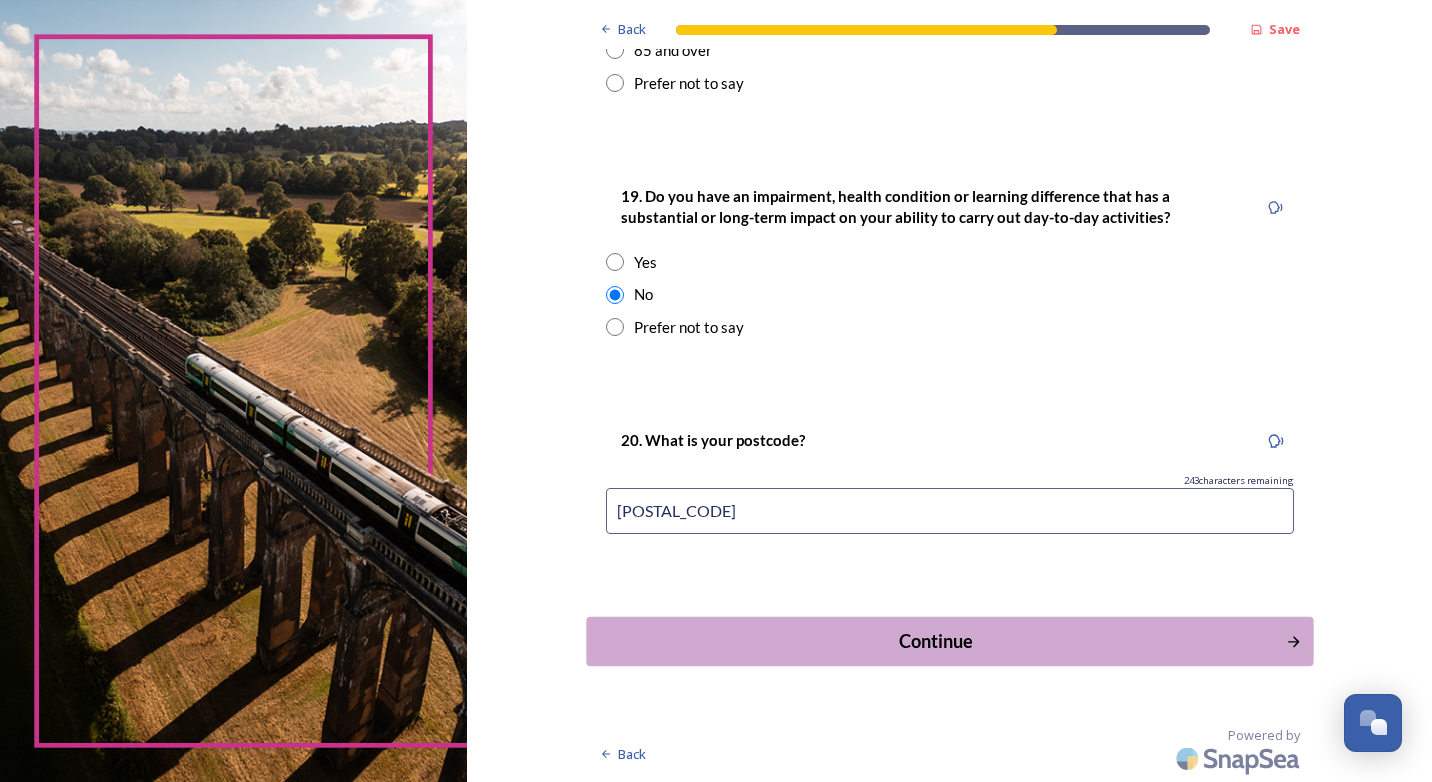 type on "BN176FL" 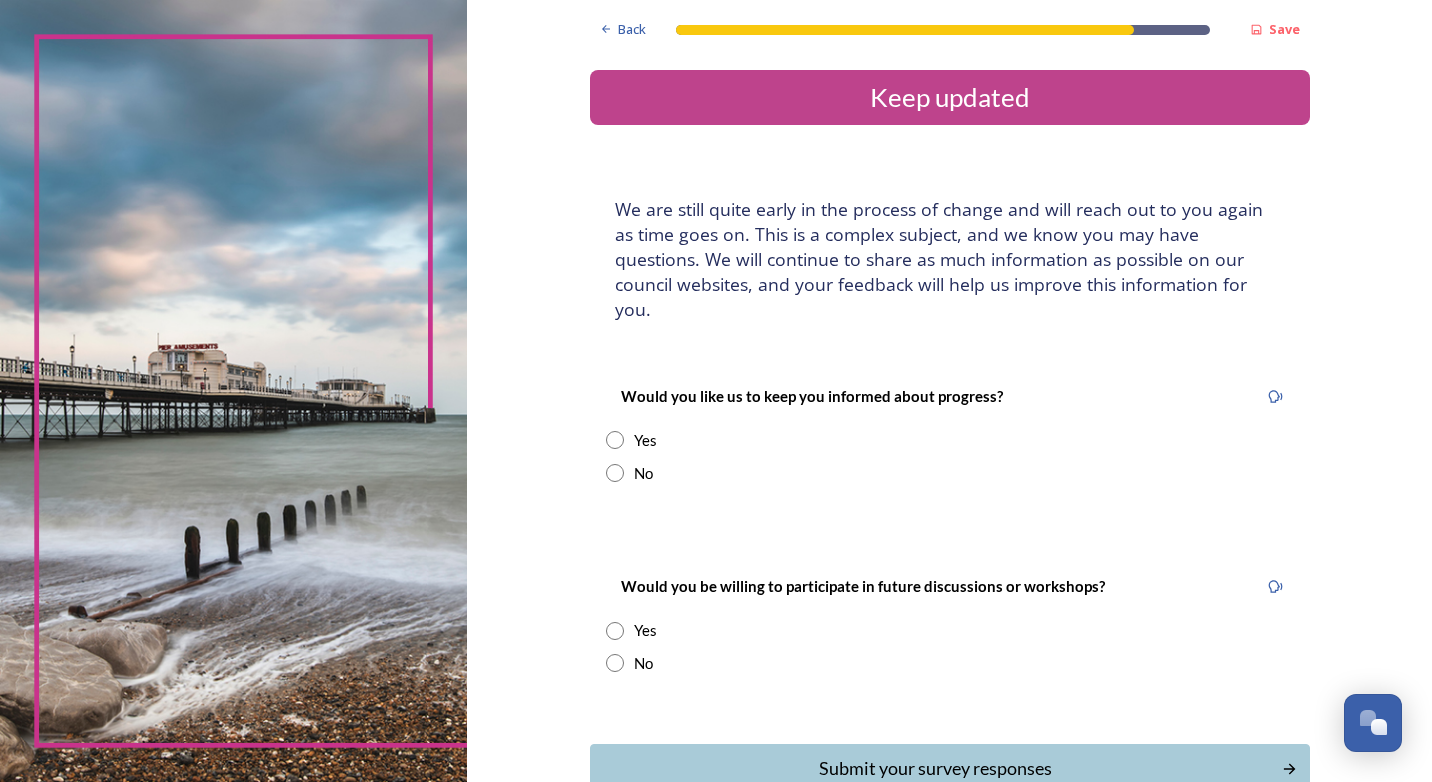 click on "Would you like us to keep you informed about progress? Yes No" at bounding box center [950, 434] 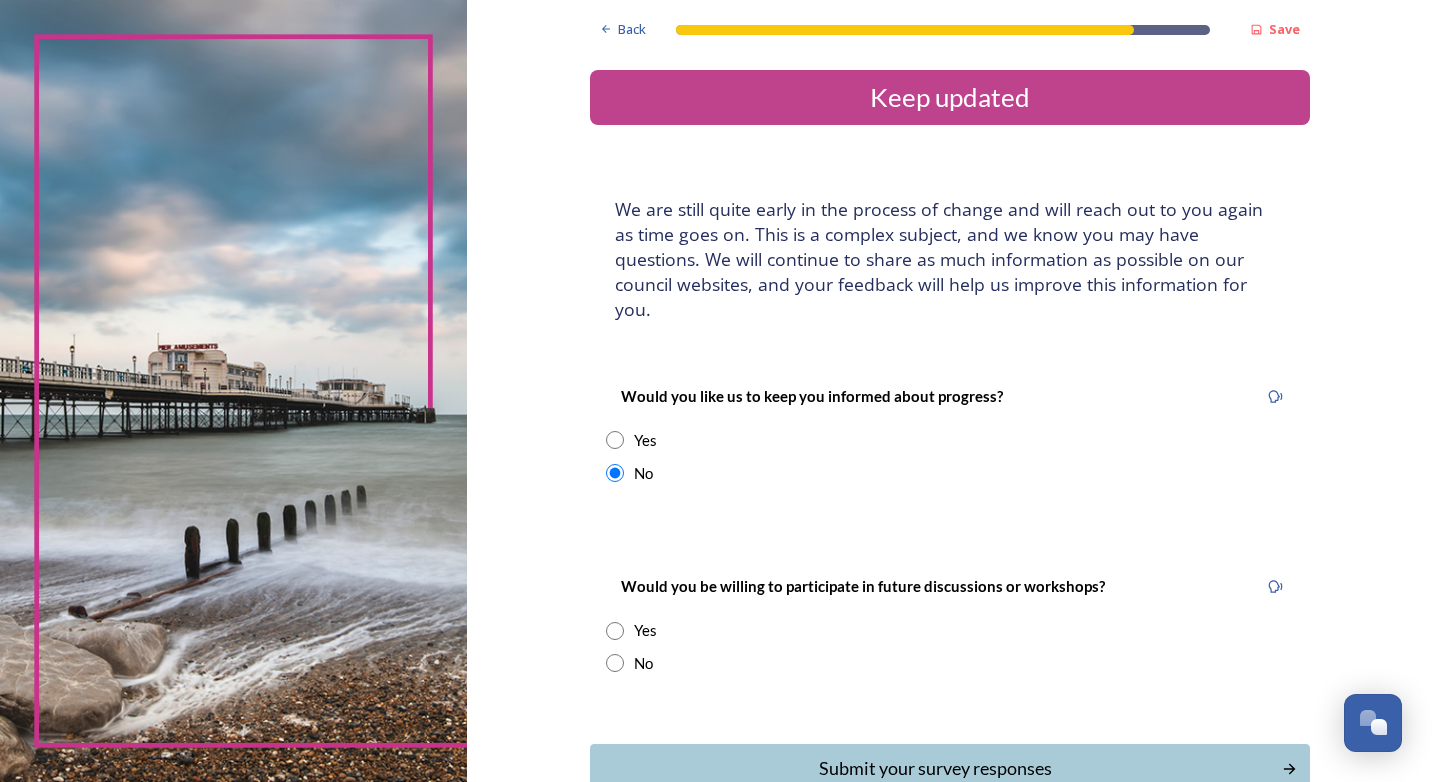 click at bounding box center [615, 663] 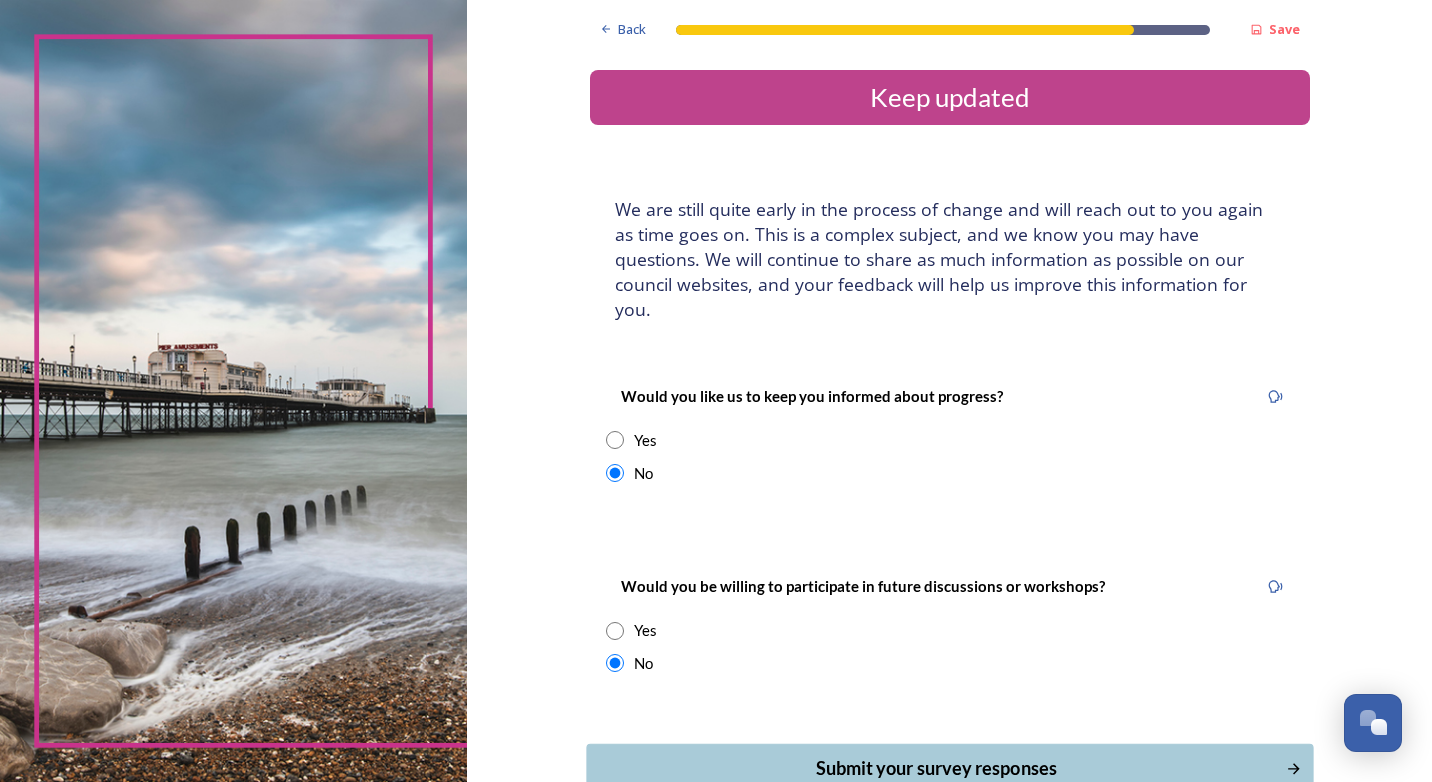 click on "Submit your survey responses" at bounding box center (935, 768) 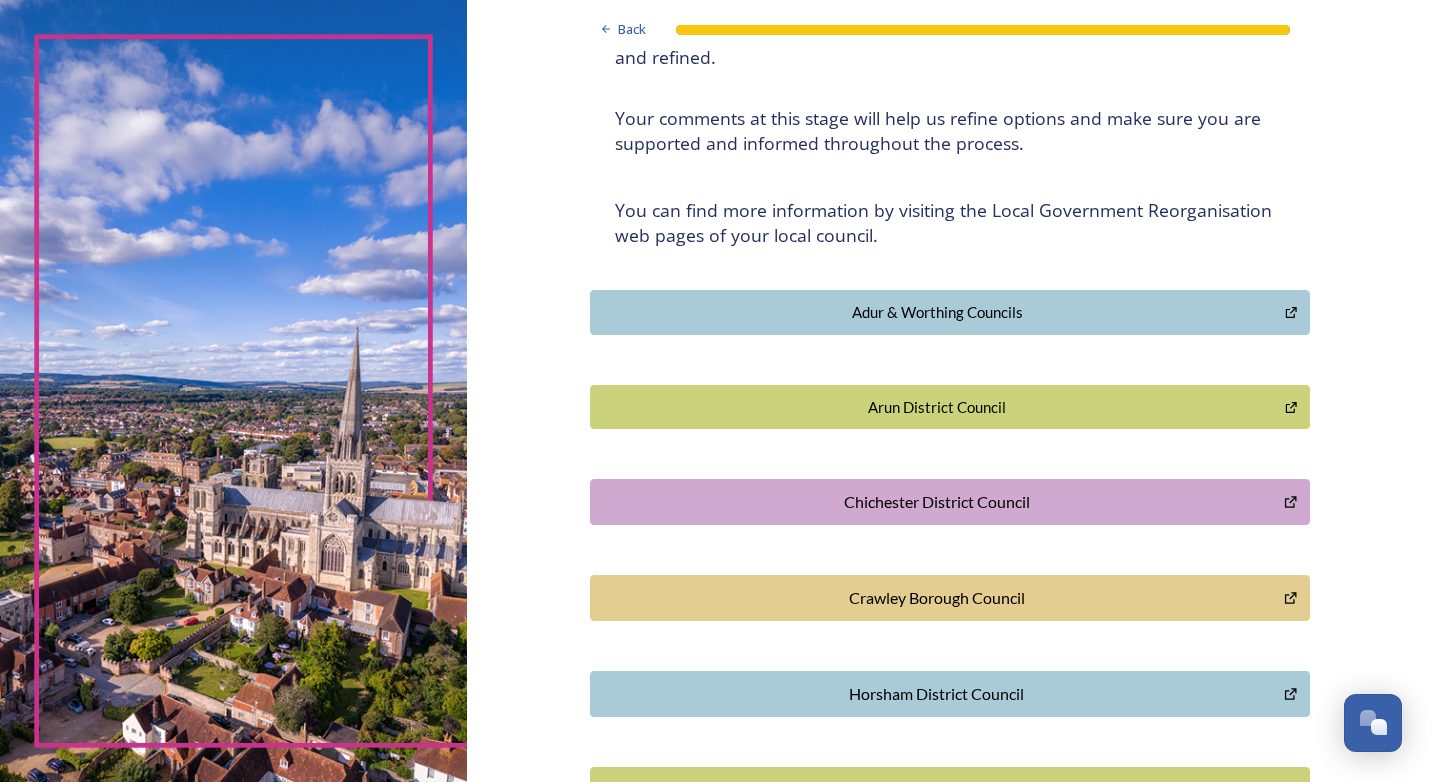 scroll, scrollTop: 300, scrollLeft: 0, axis: vertical 